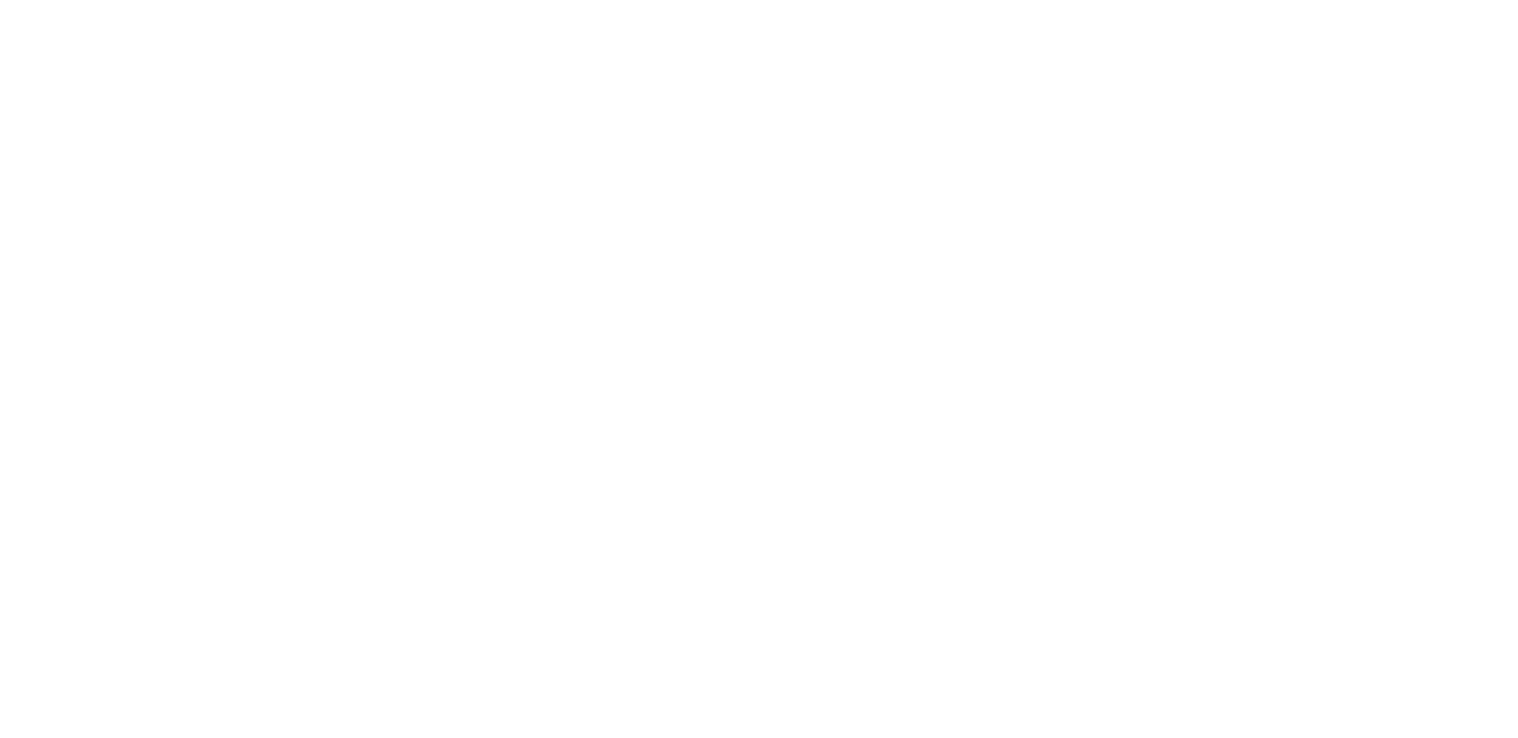 scroll, scrollTop: 0, scrollLeft: 0, axis: both 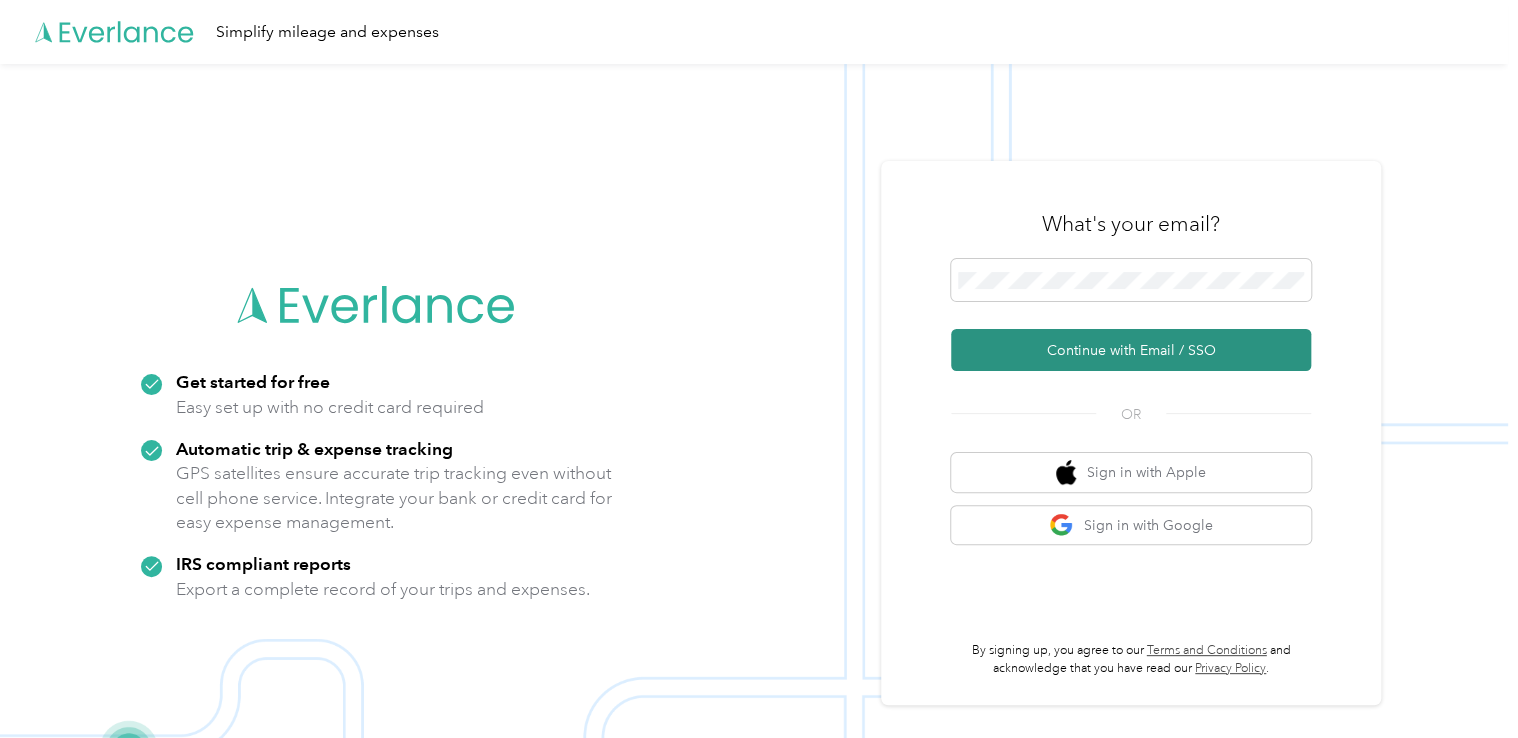 click on "Continue with Email / SSO" at bounding box center (1131, 350) 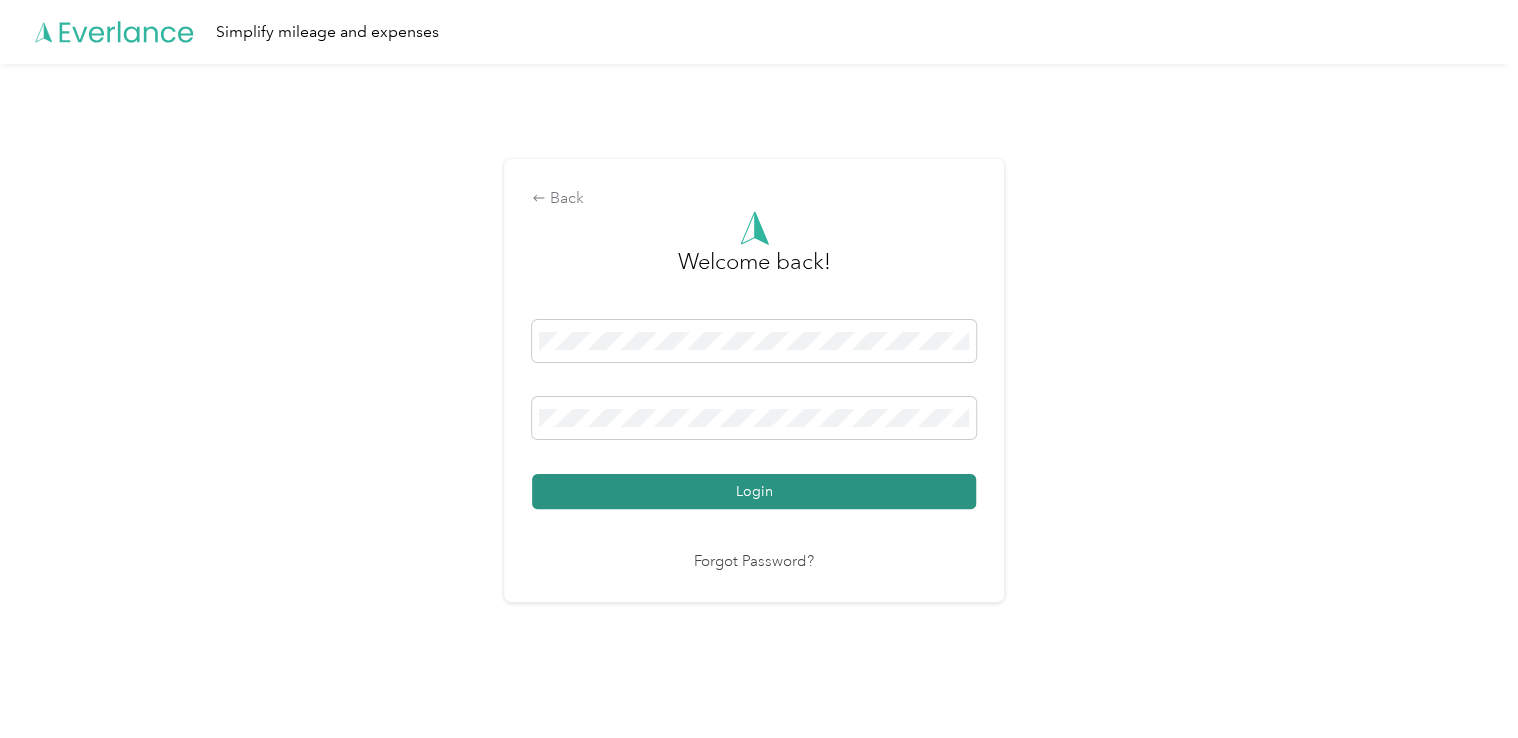 click on "Login" at bounding box center [754, 491] 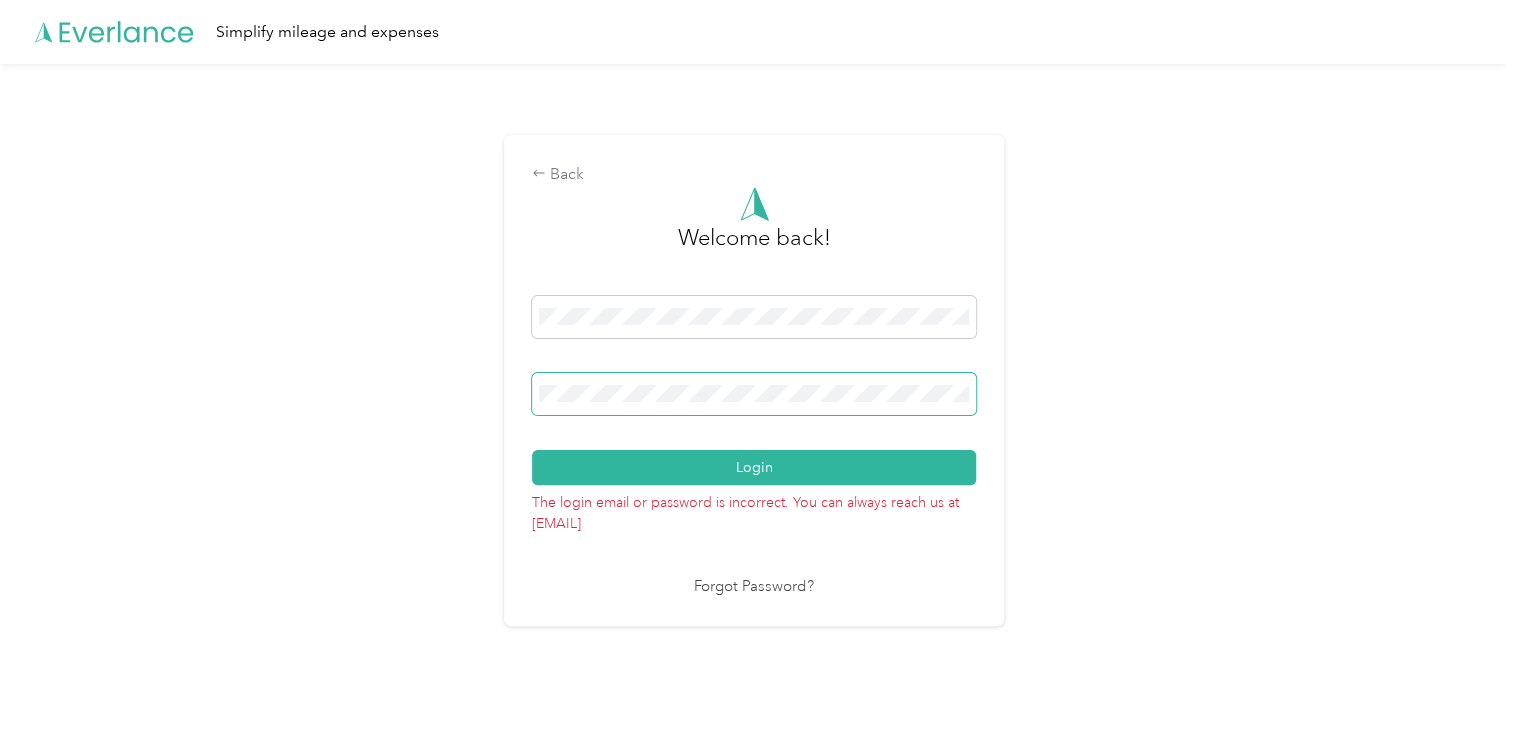 click at bounding box center (754, 394) 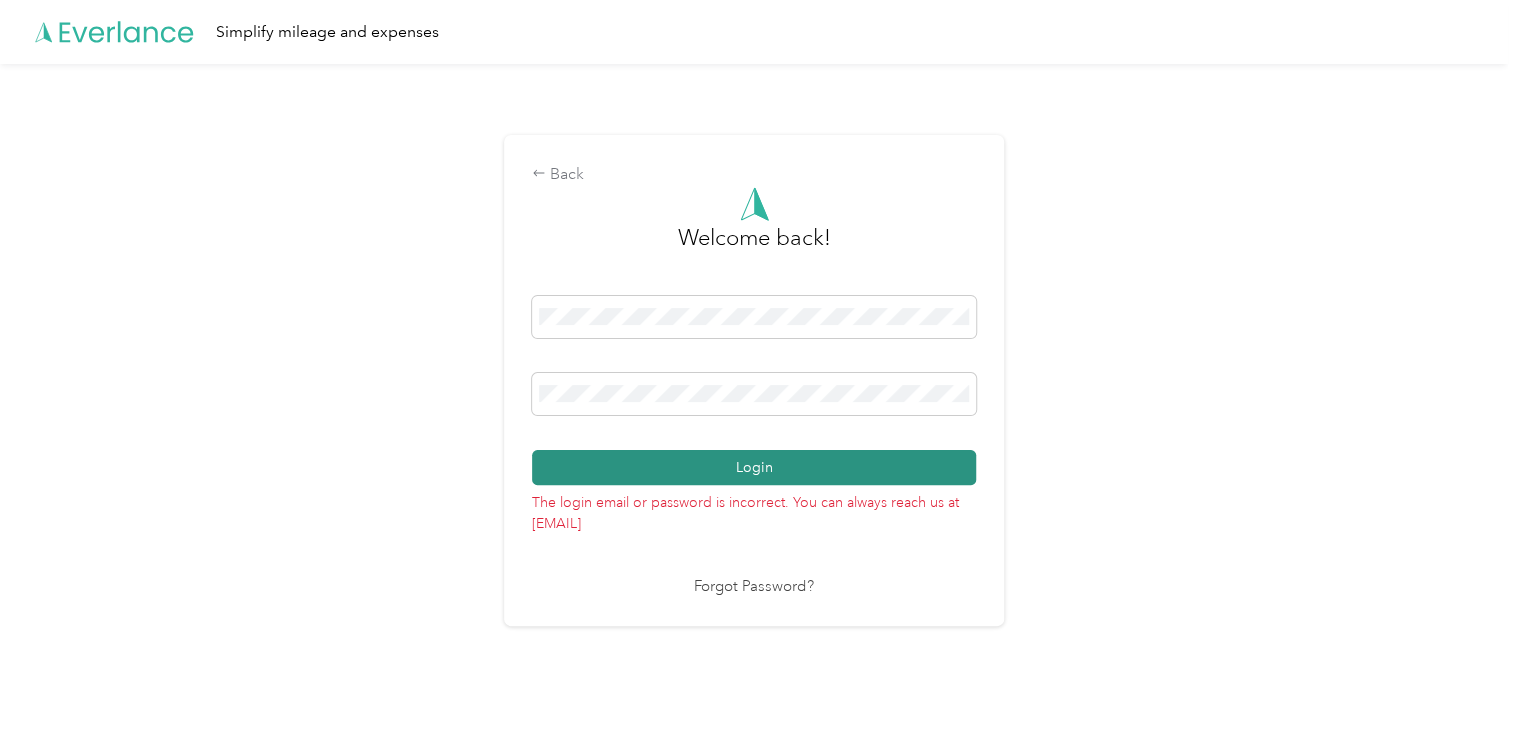 click on "Login" at bounding box center [754, 467] 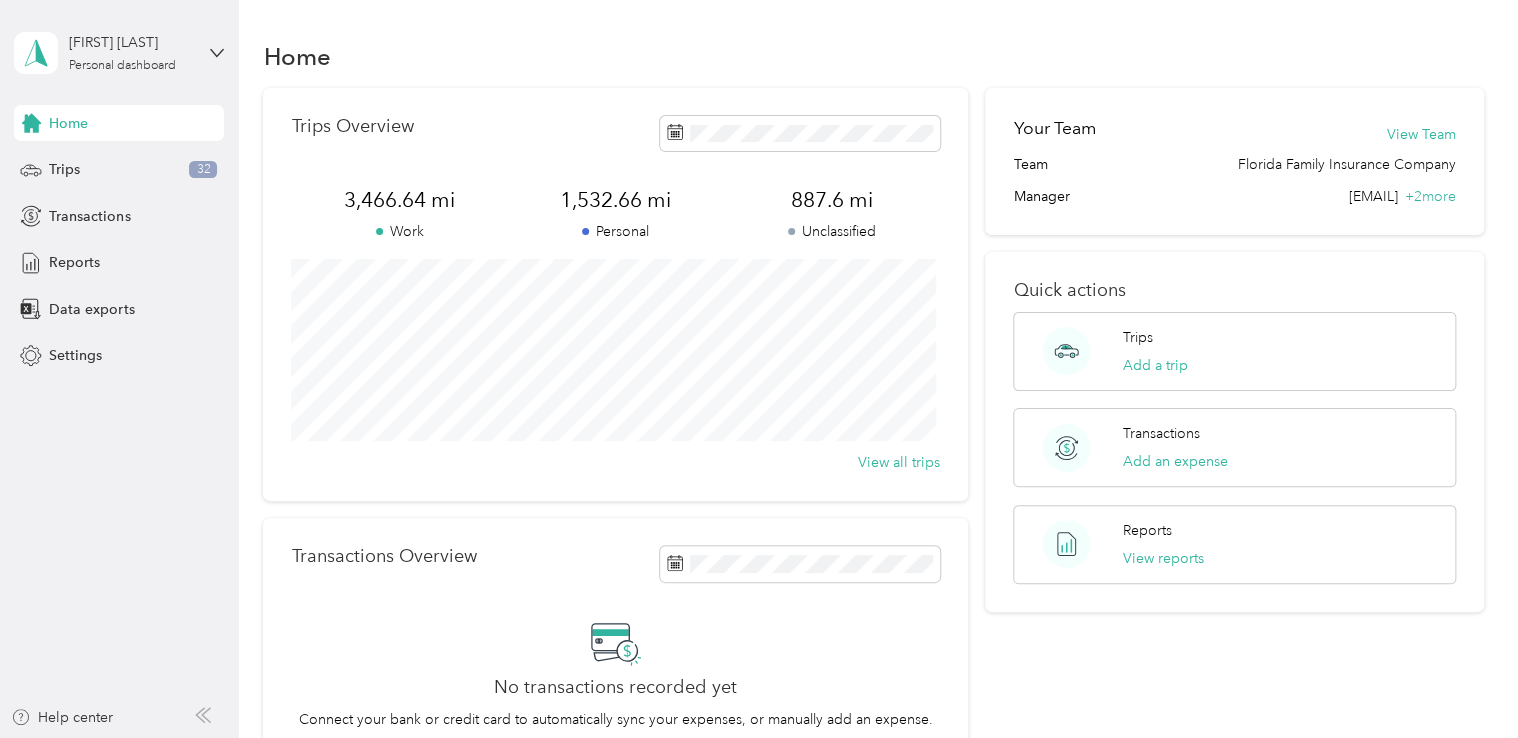 click on "Your Team View Team Team Florida Family Insurance Company Manager [EMAIL] + 2 more" at bounding box center (1234, 161) 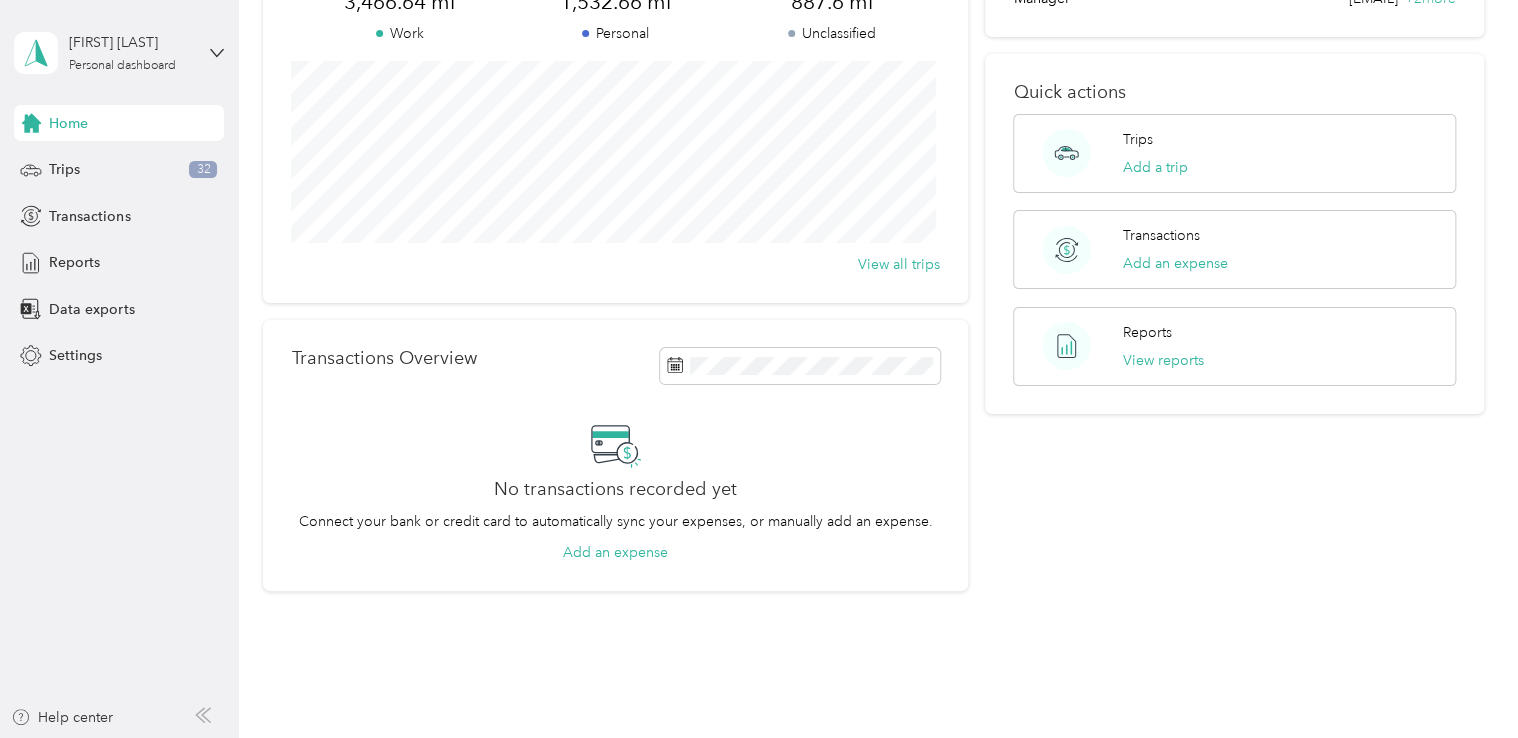 scroll, scrollTop: 211, scrollLeft: 0, axis: vertical 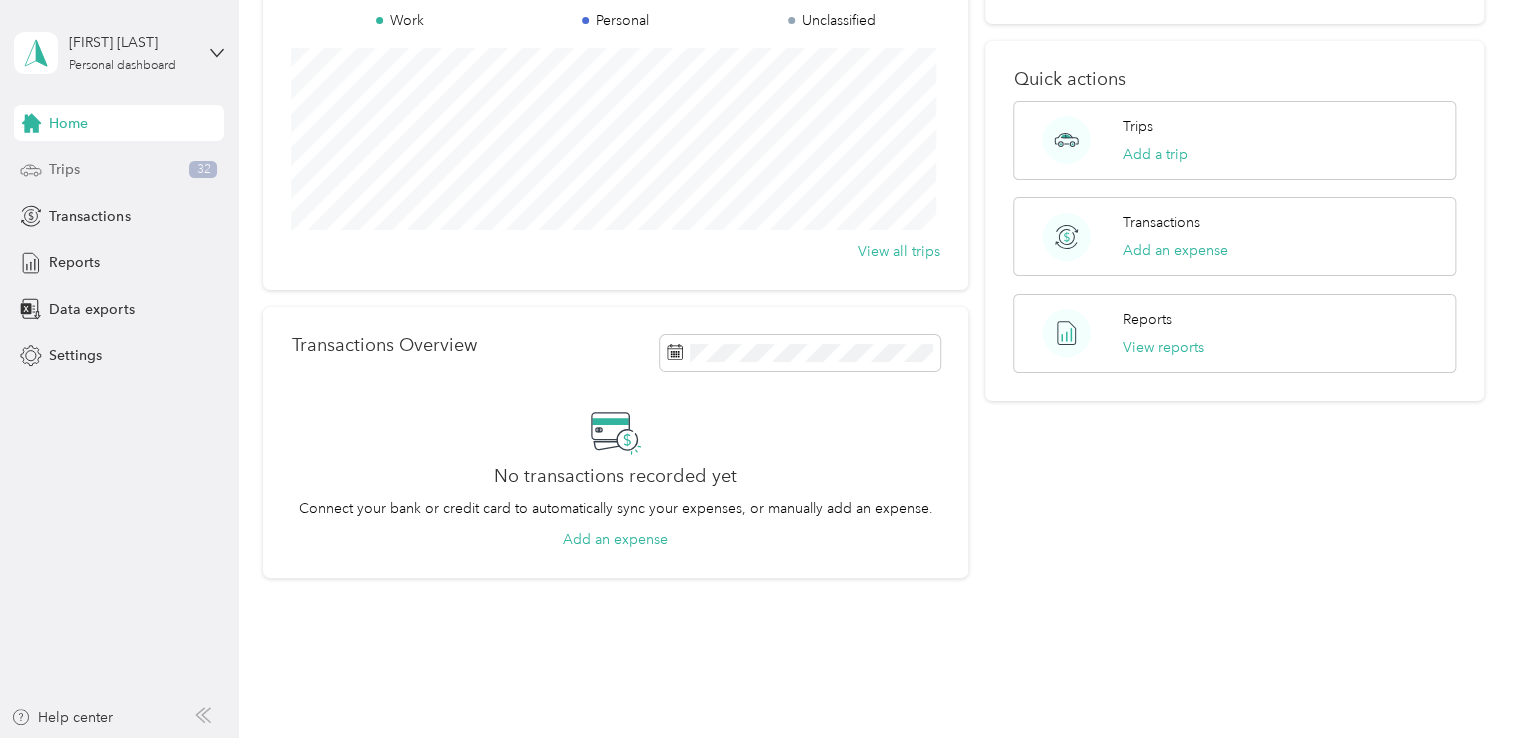 click on "Trips" at bounding box center [64, 169] 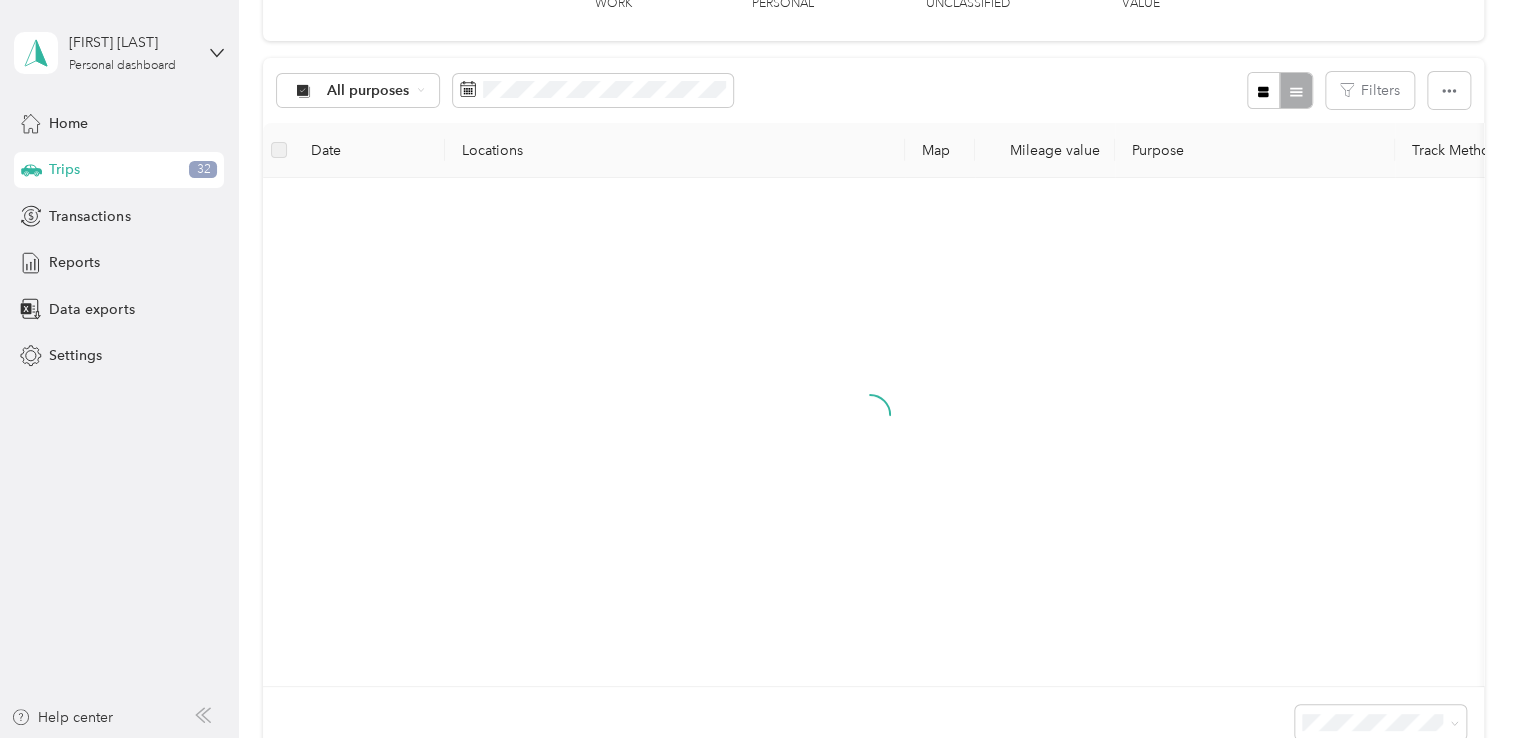 scroll, scrollTop: 211, scrollLeft: 0, axis: vertical 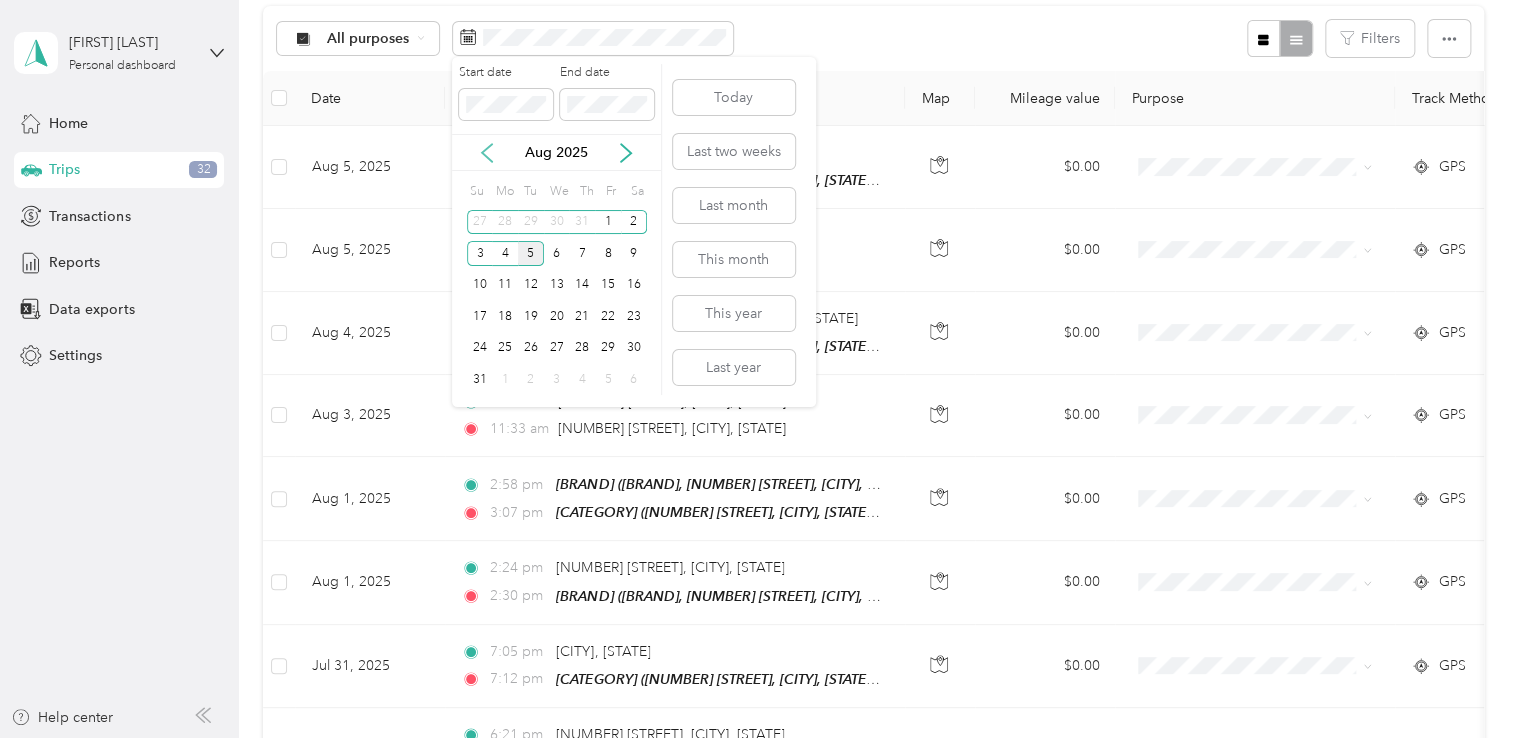 click 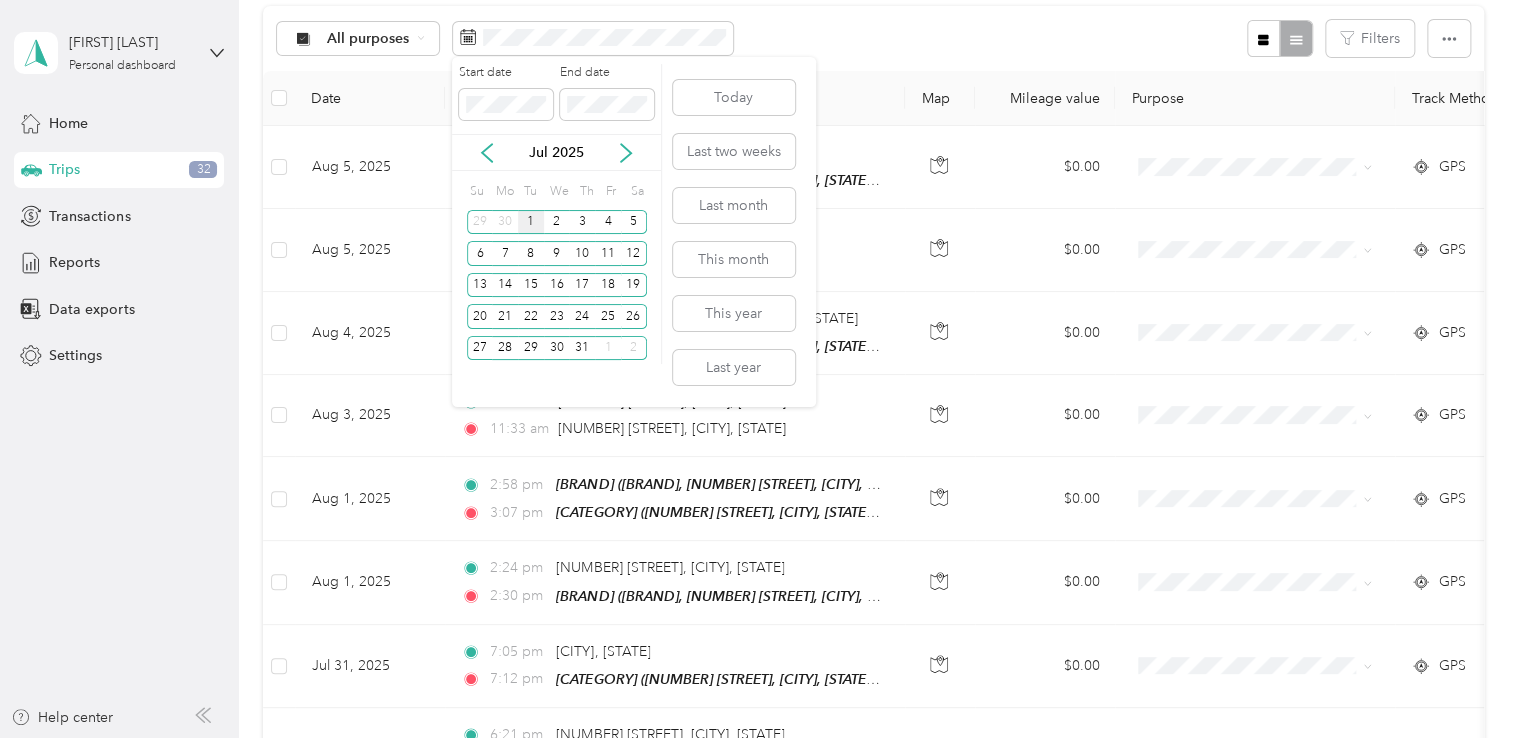 click on "1" at bounding box center [531, 222] 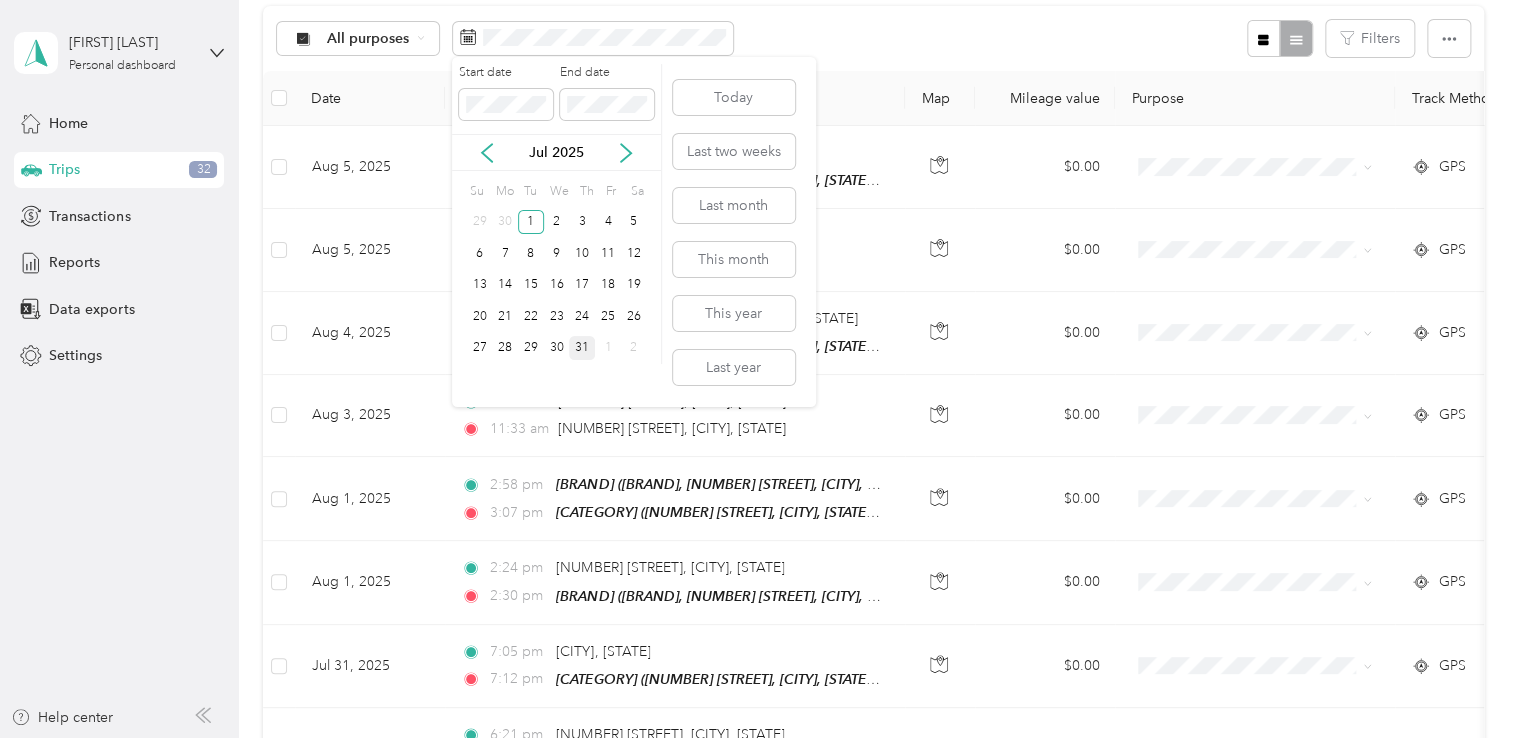 click on "31" at bounding box center [582, 348] 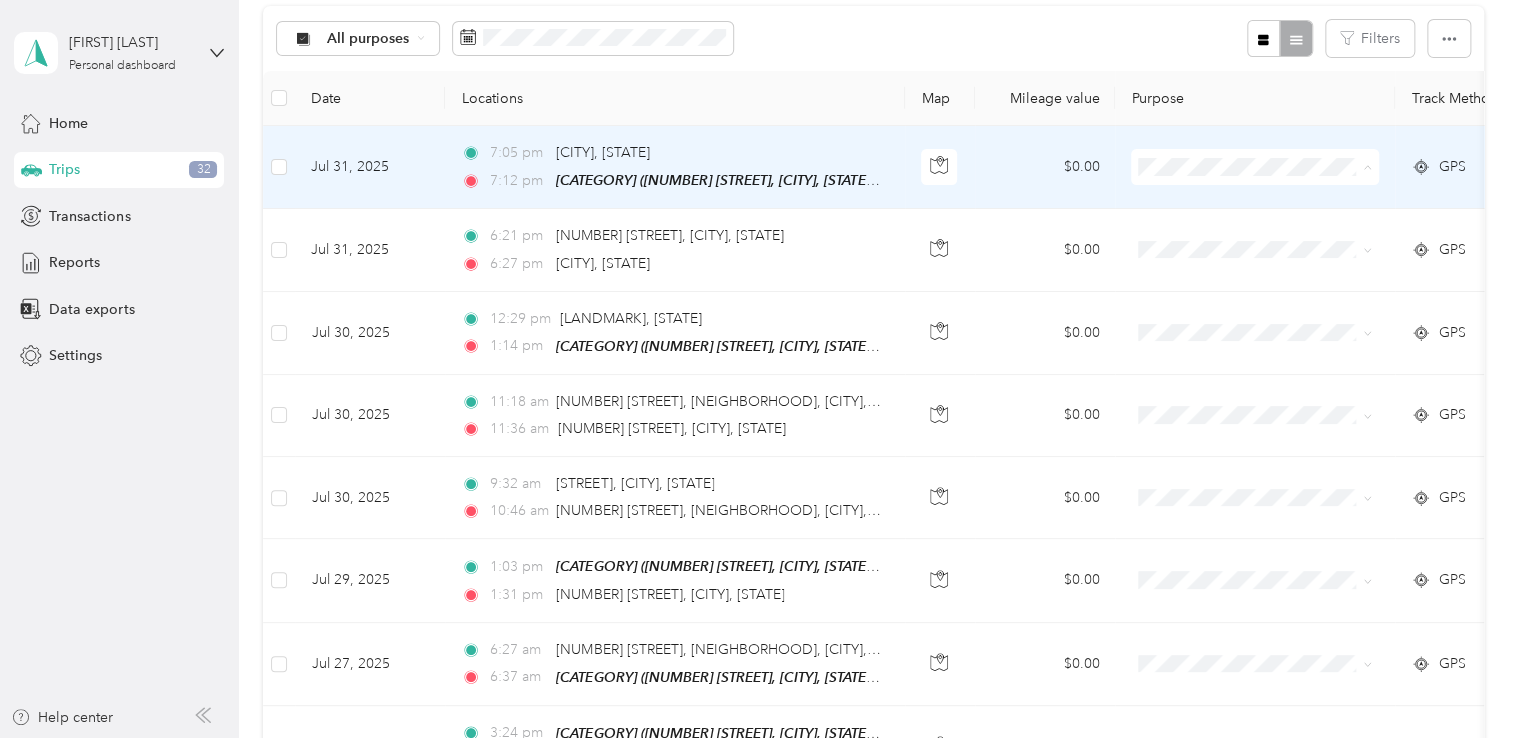 click on "Personal" at bounding box center (1294, 238) 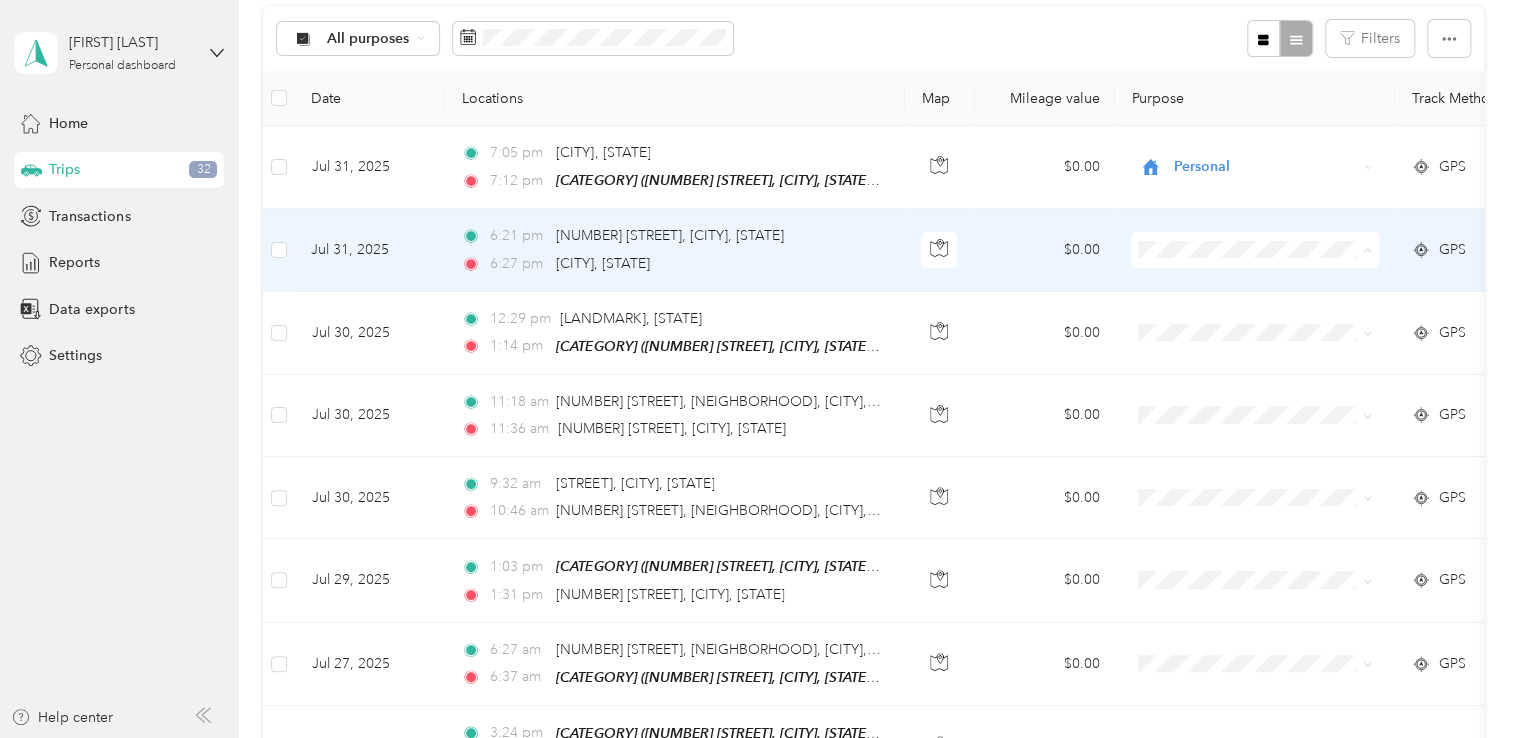 click on "Personal" at bounding box center [1294, 320] 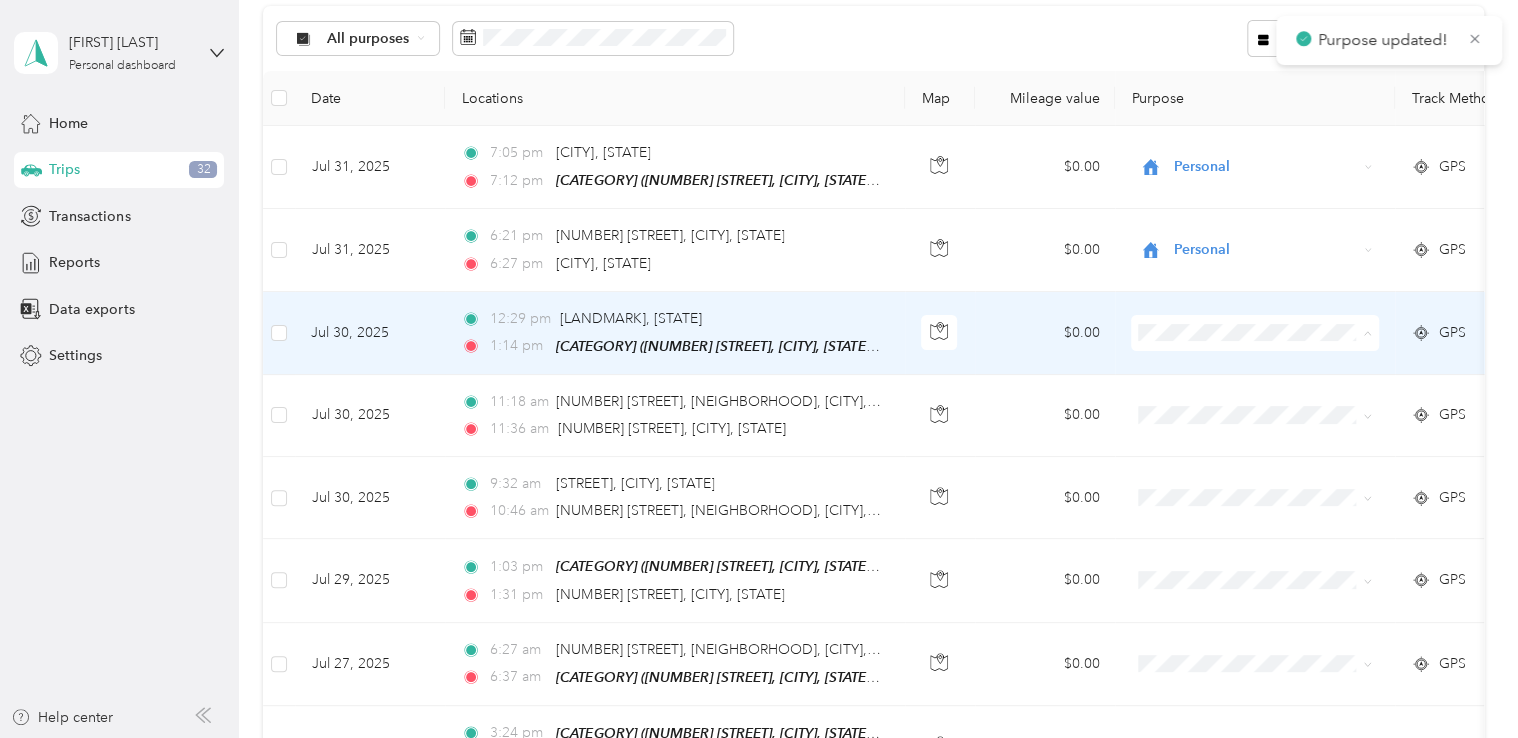 click on "Florida Family Insurance Company" at bounding box center (1277, 367) 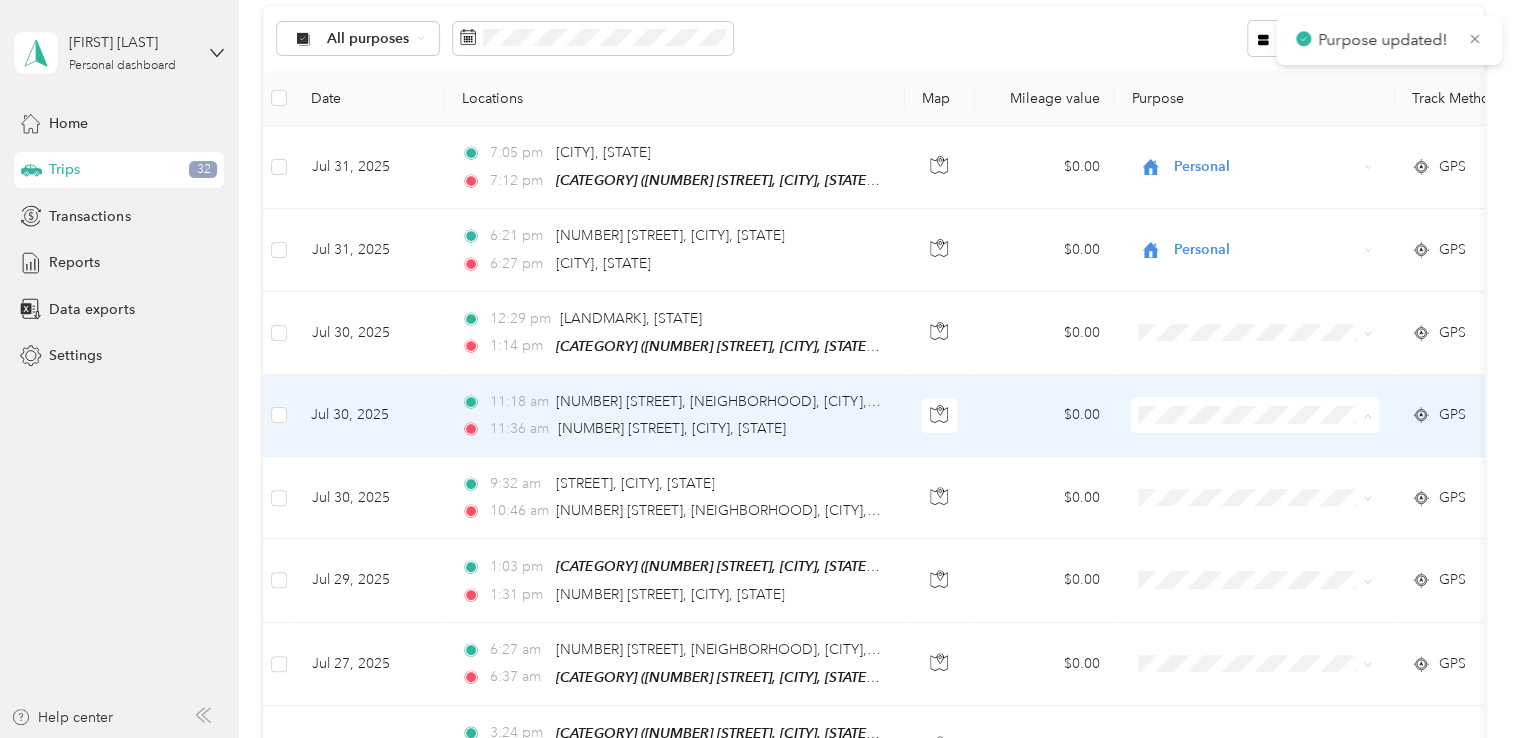 click on "Florida Family Insurance Company" at bounding box center (1294, 449) 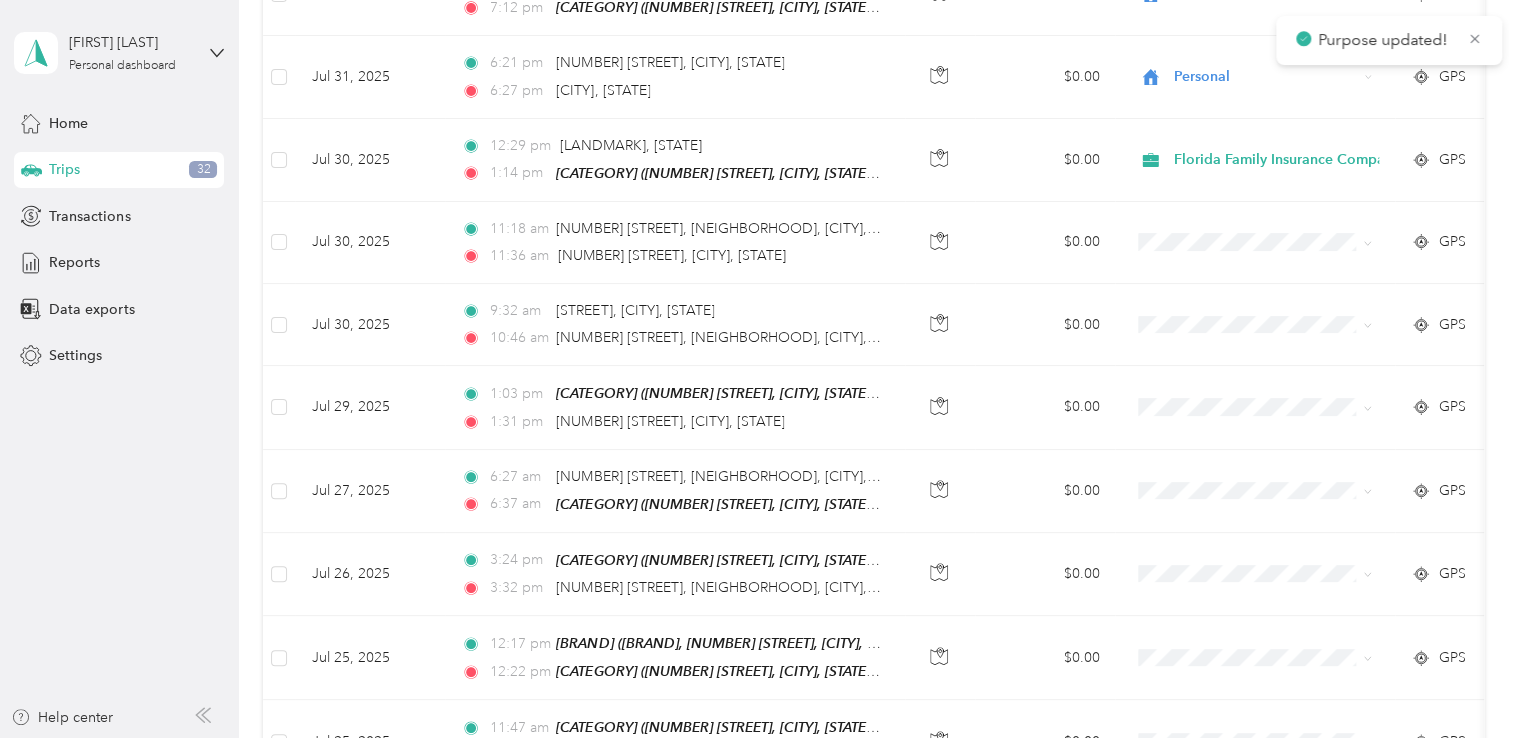 scroll, scrollTop: 422, scrollLeft: 0, axis: vertical 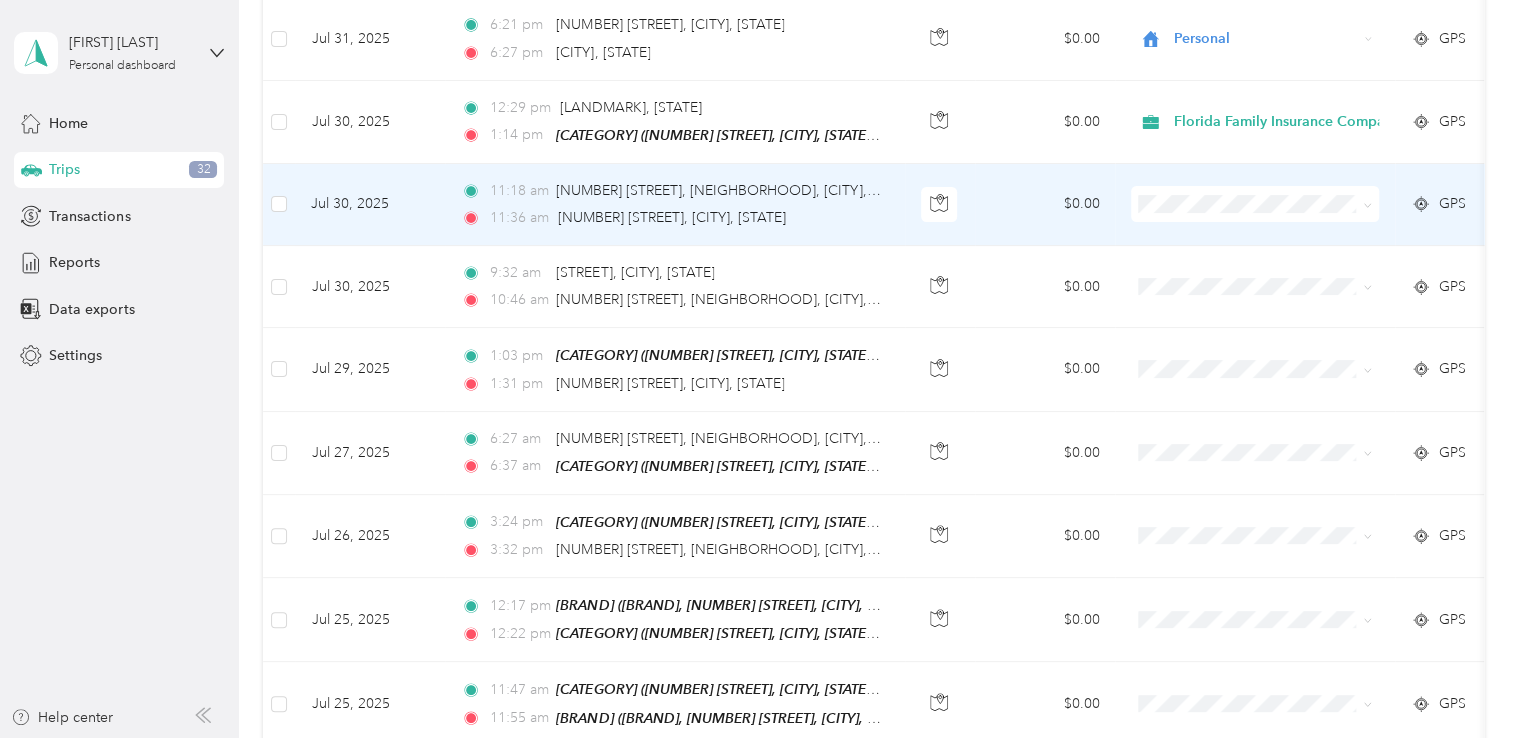 click 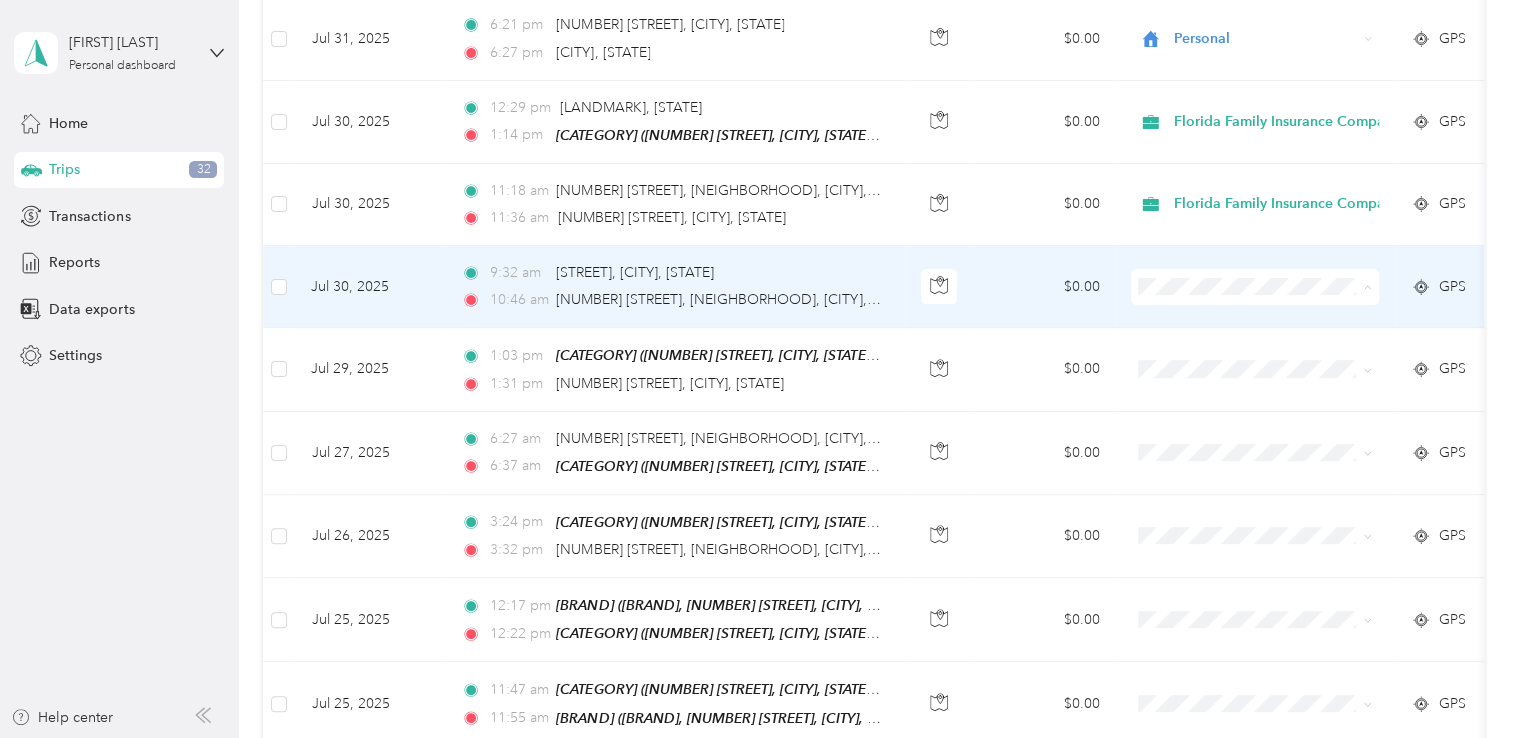 click 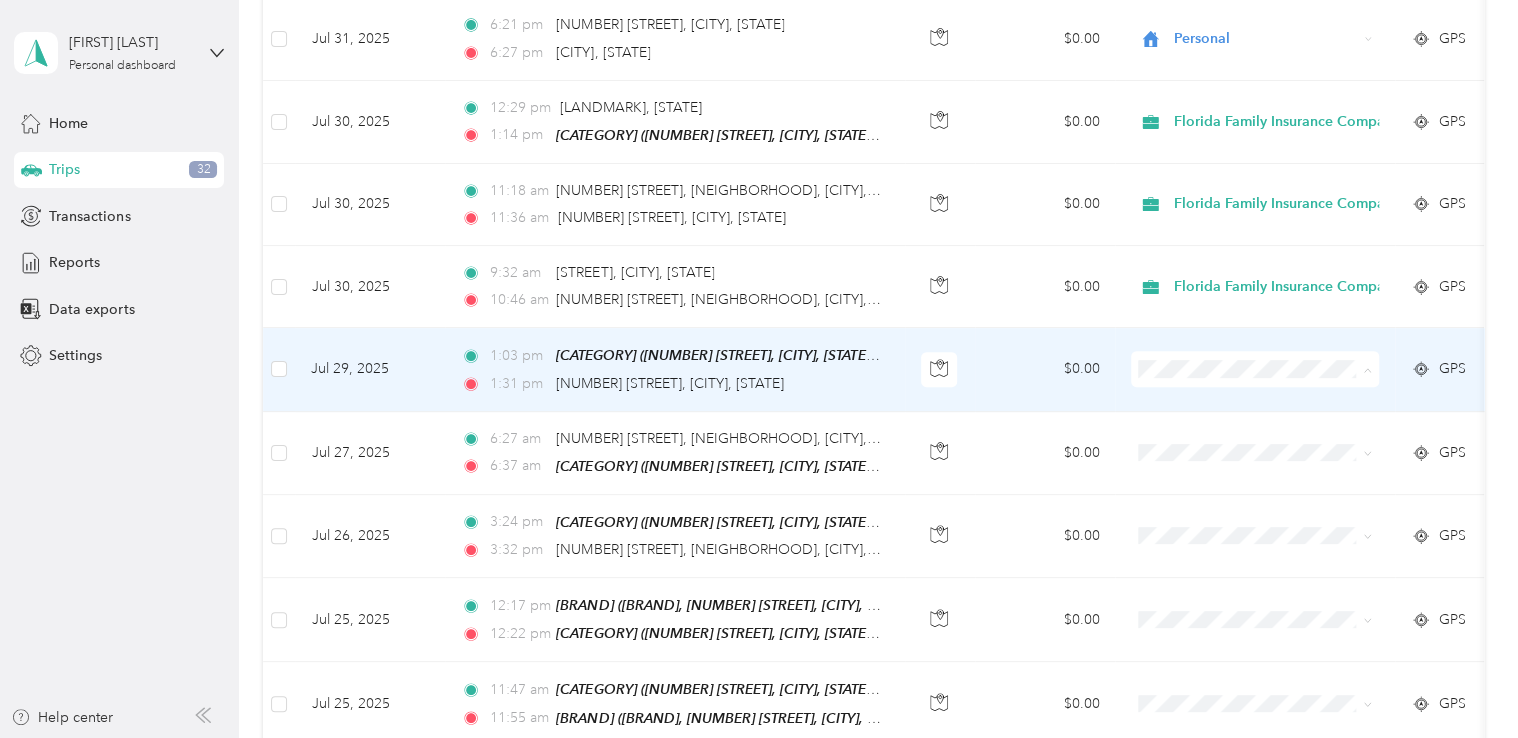 click on "Florida Family Insurance Company" at bounding box center (1294, 402) 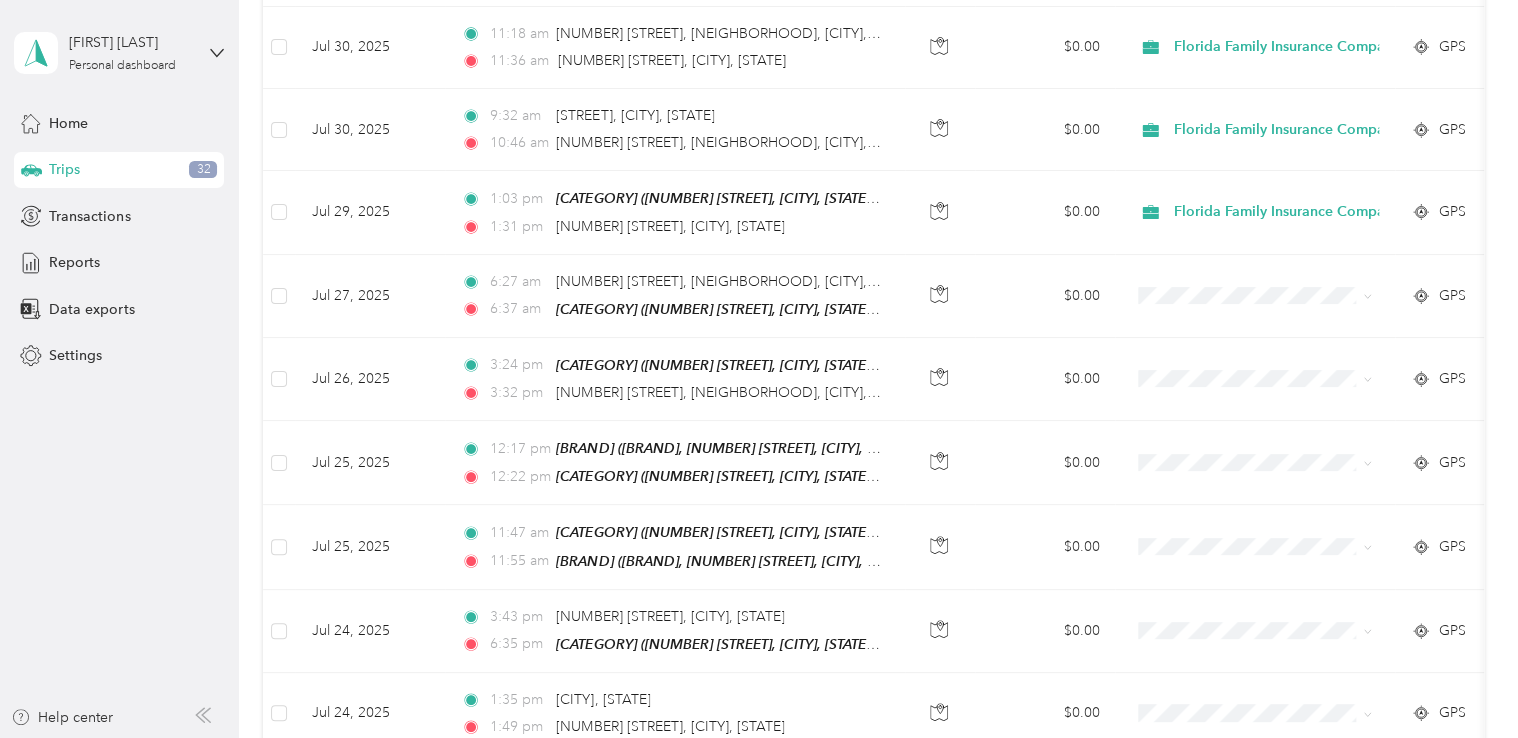 scroll, scrollTop: 620, scrollLeft: 0, axis: vertical 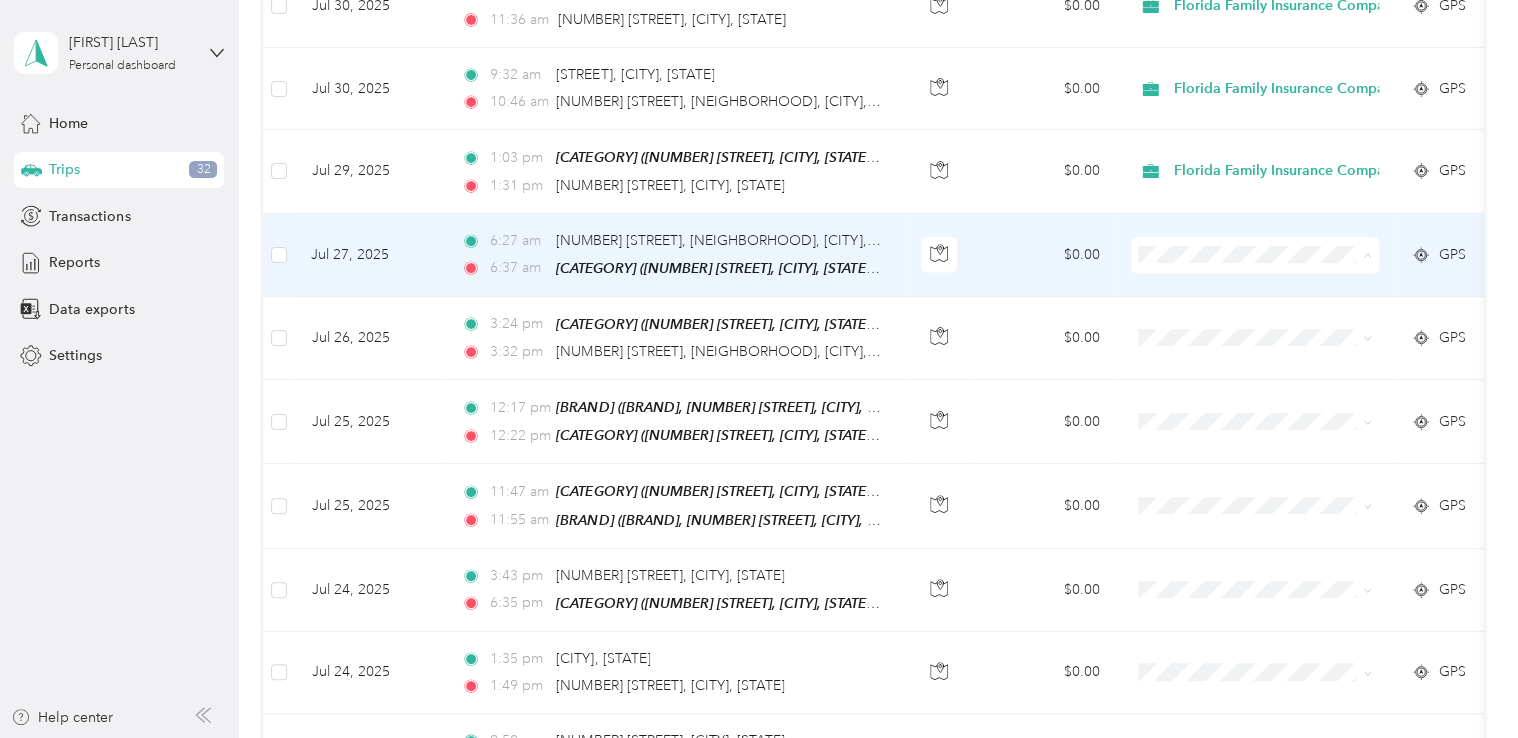 click on "Personal" at bounding box center [1294, 321] 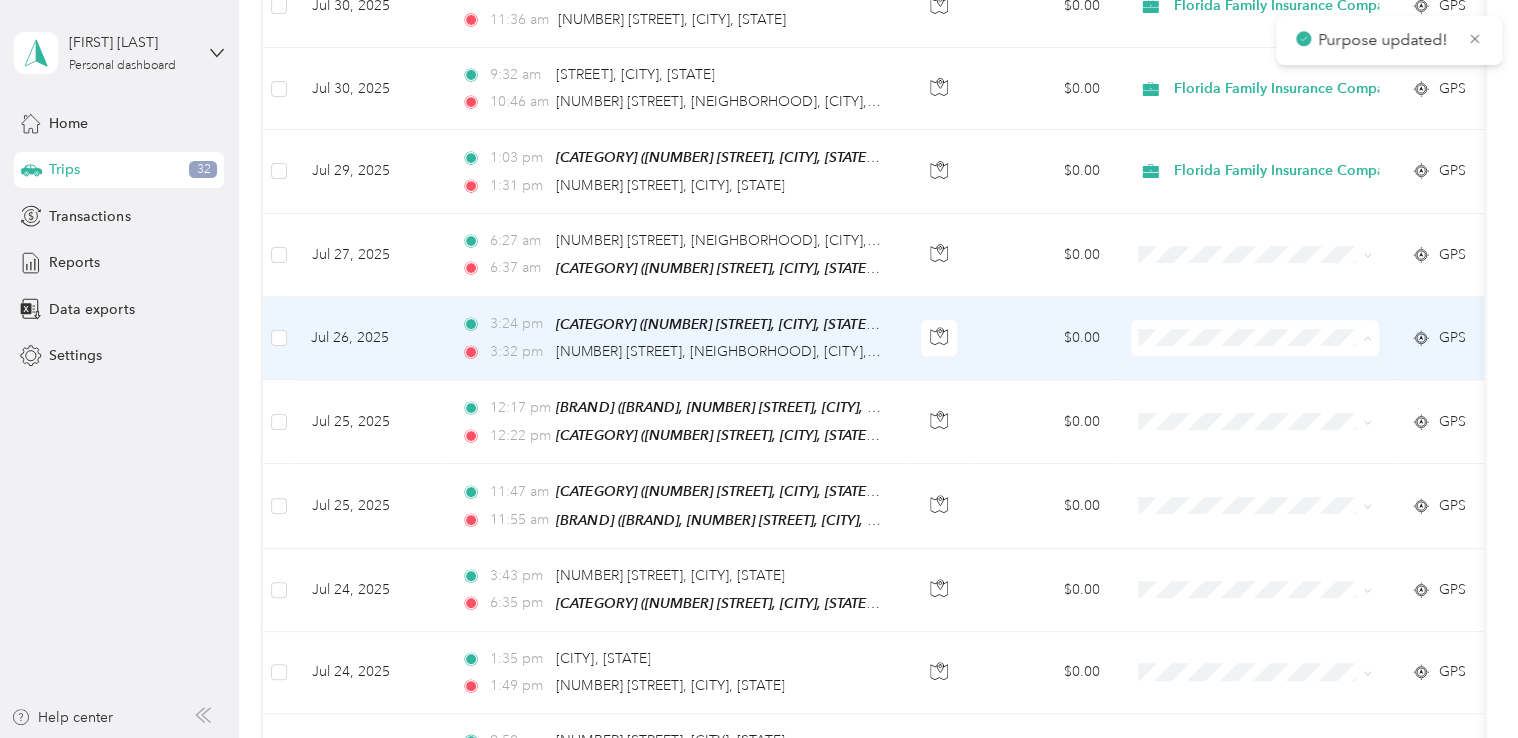 click on "Personal" at bounding box center (1294, 403) 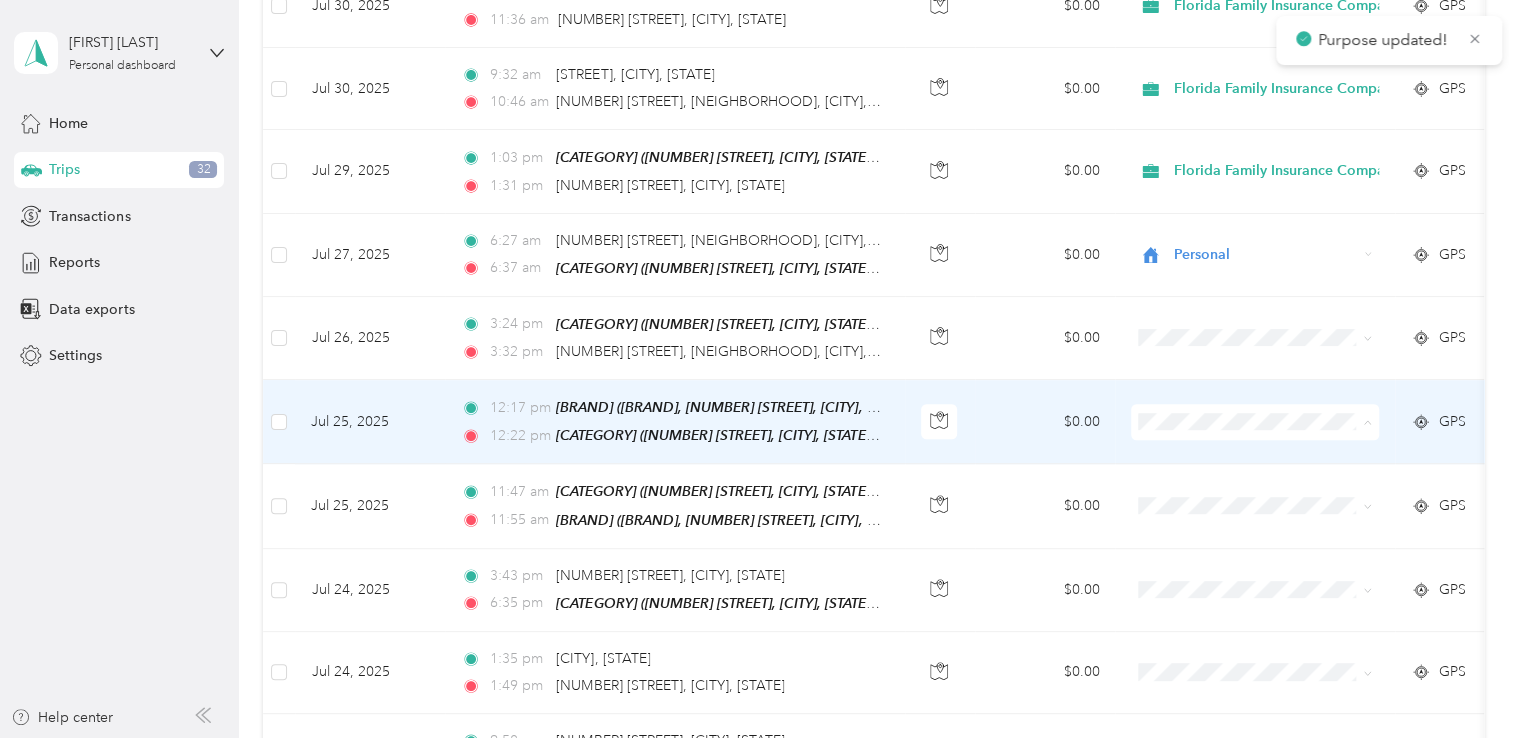click on "Personal" at bounding box center (1294, 485) 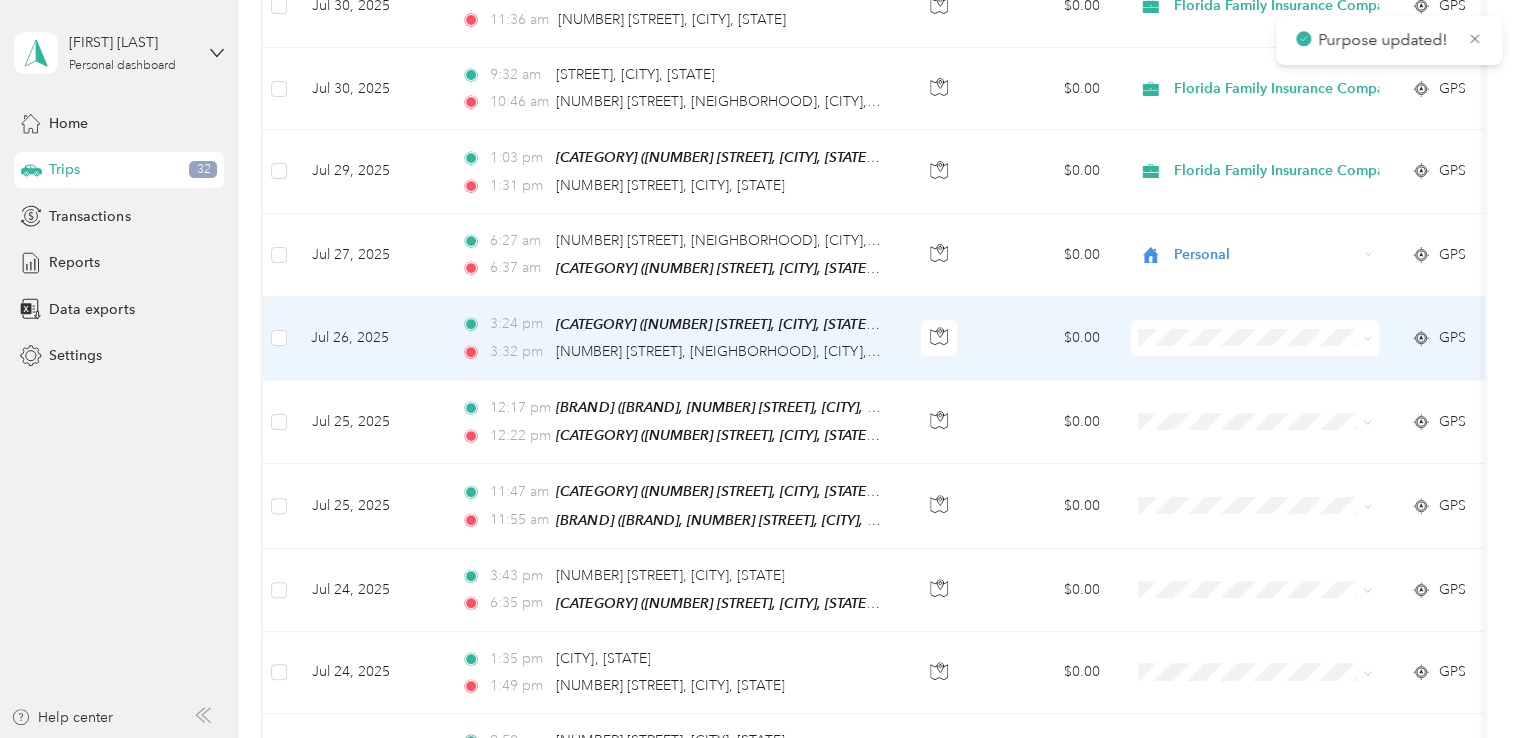 click on "Personal" at bounding box center (1294, 403) 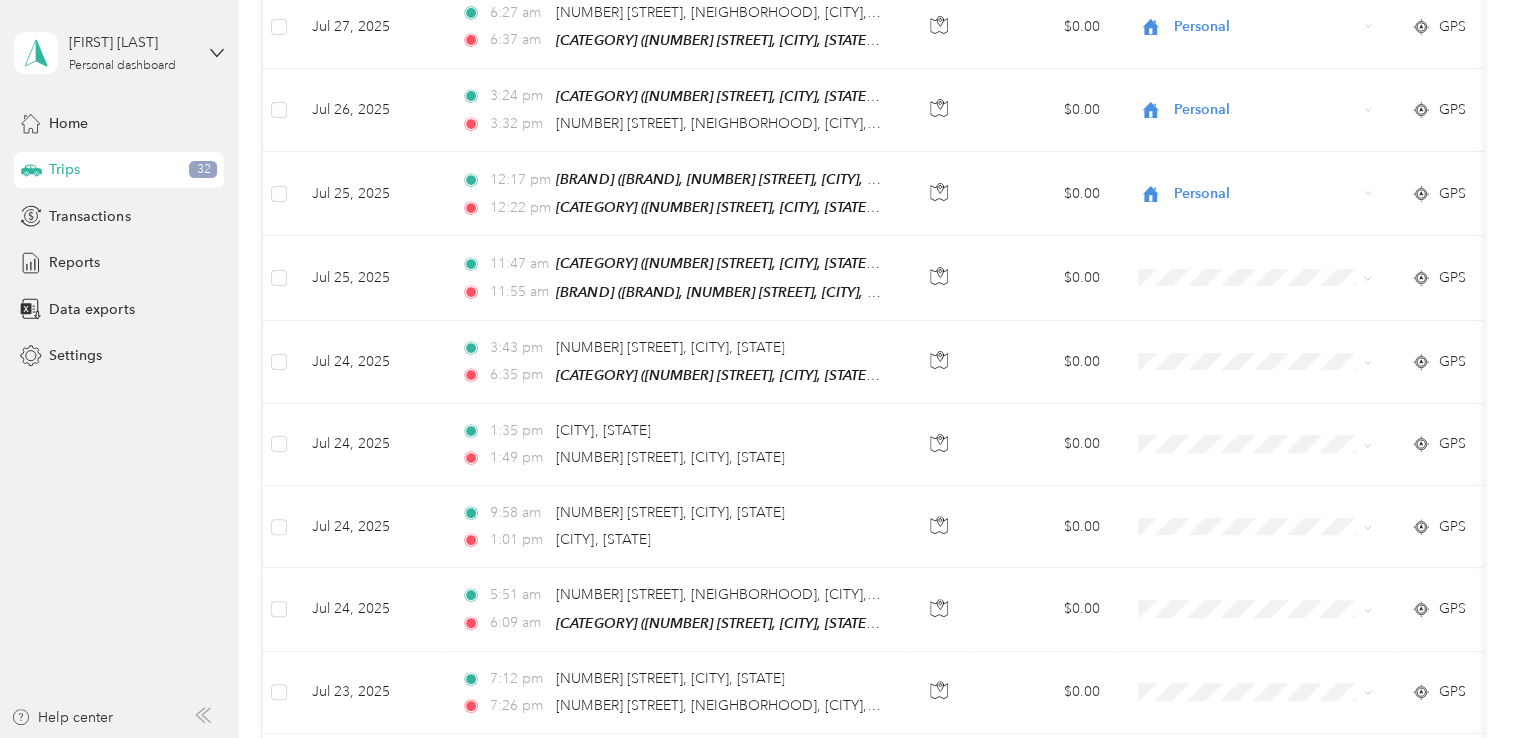 scroll, scrollTop: 873, scrollLeft: 0, axis: vertical 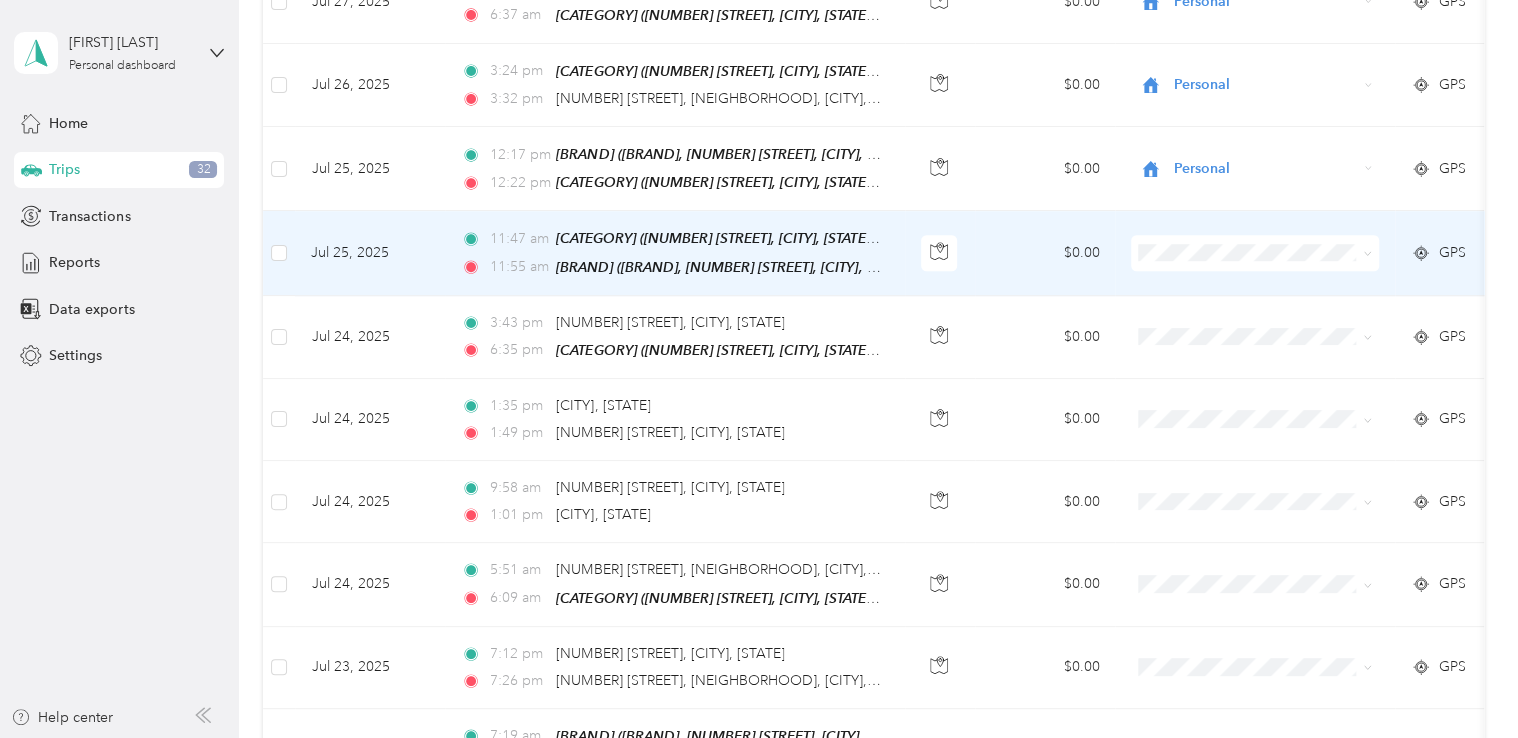 click at bounding box center [1255, 253] 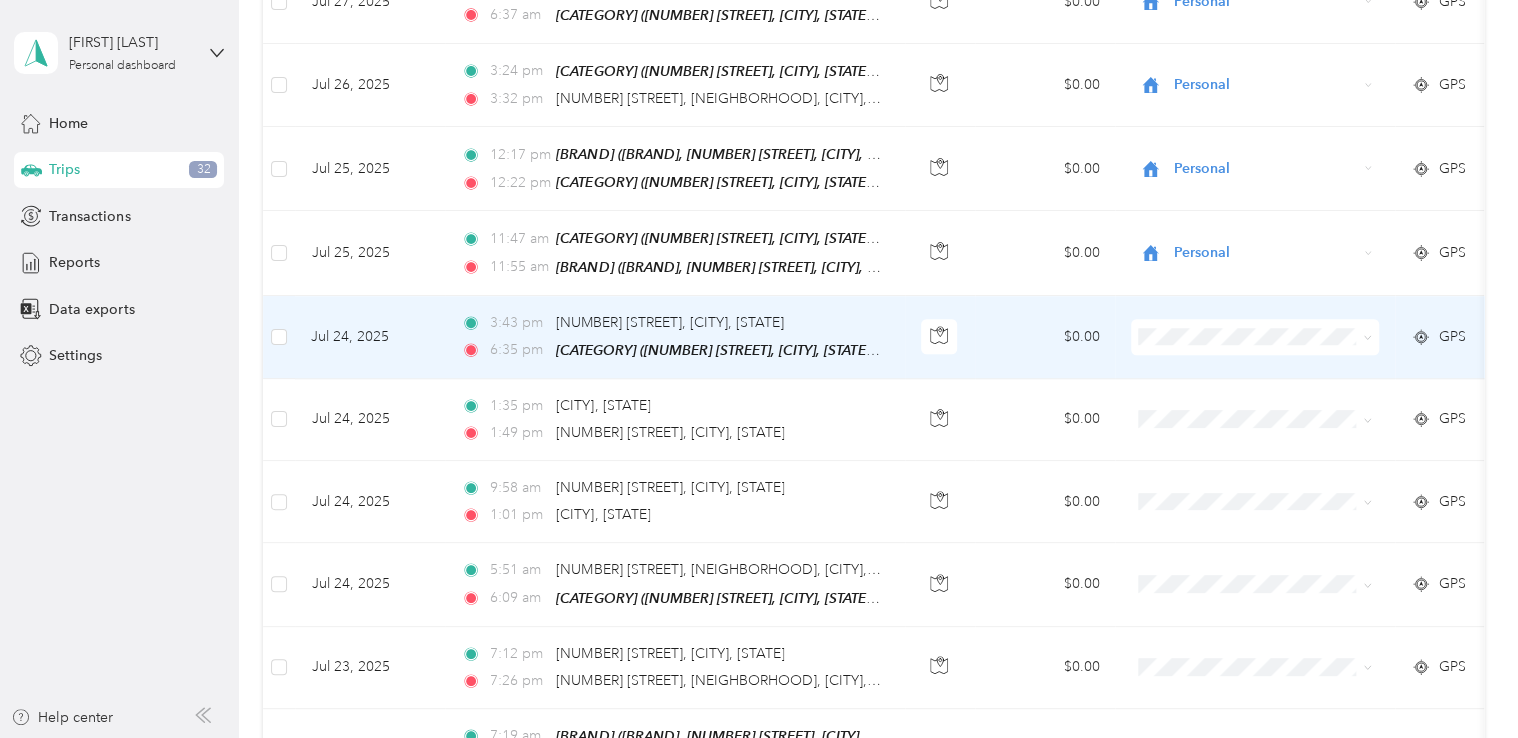 click on "Florida Family Insurance Company" at bounding box center [1277, 360] 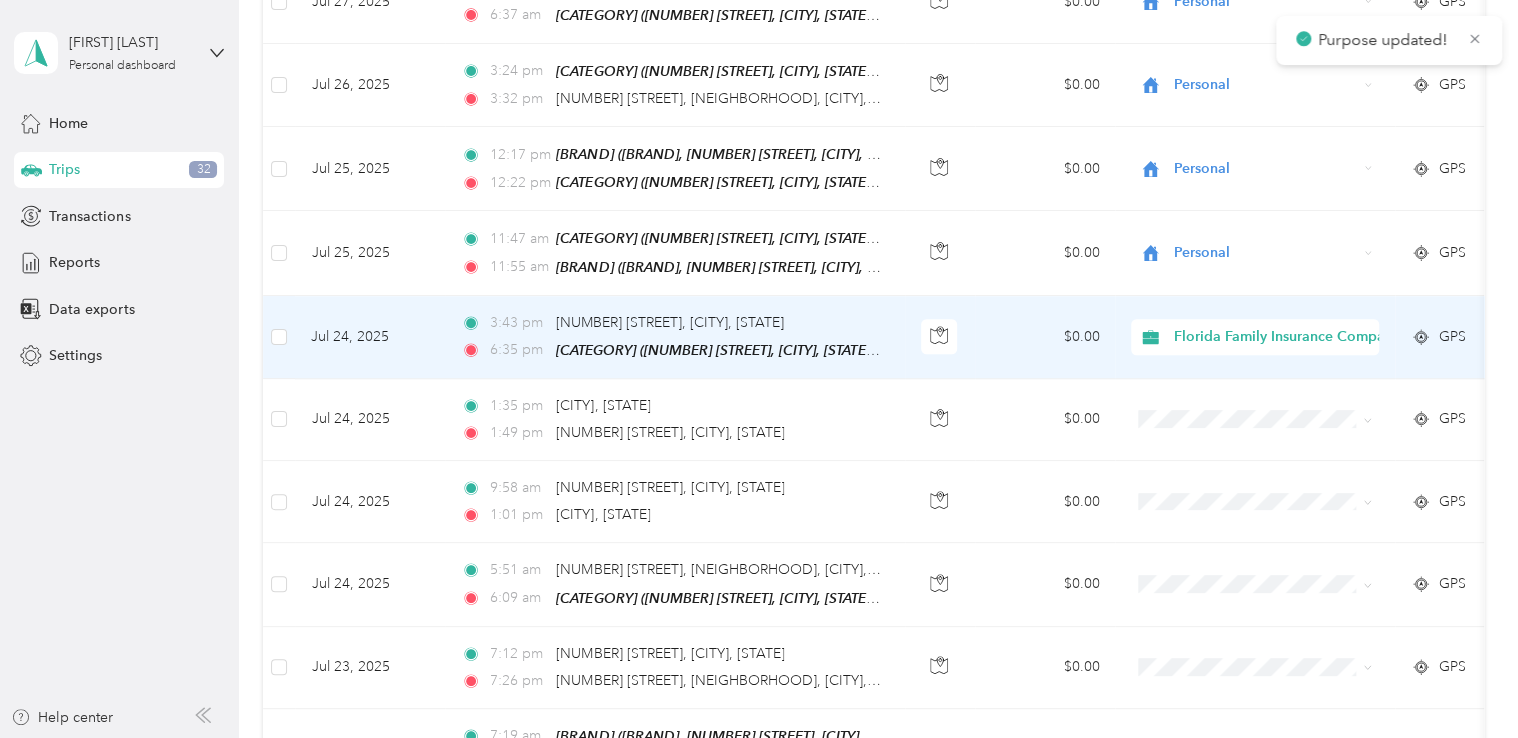 click on "Florida Family Insurance Company" at bounding box center [1277, 361] 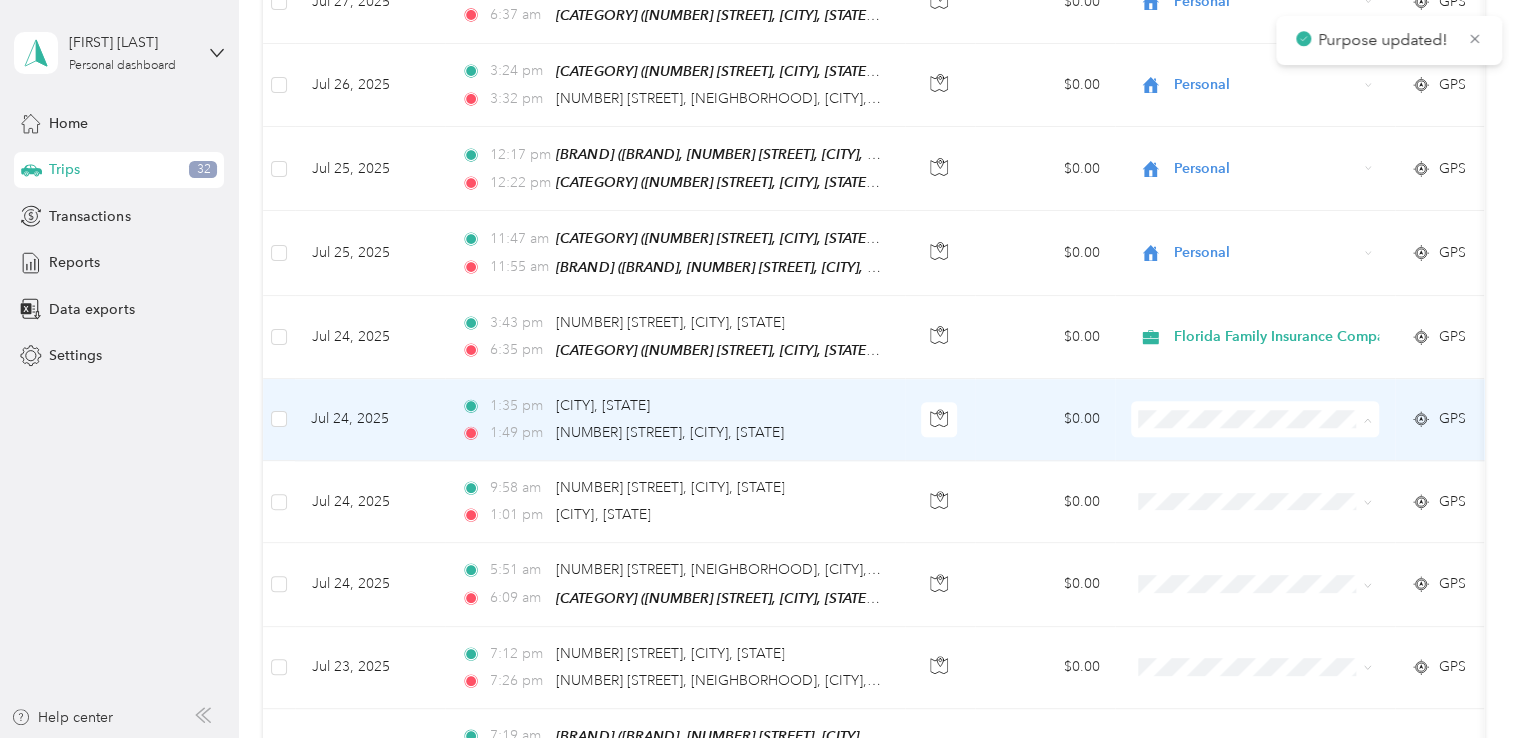 click on "Florida Family Insurance Company" at bounding box center [1277, 443] 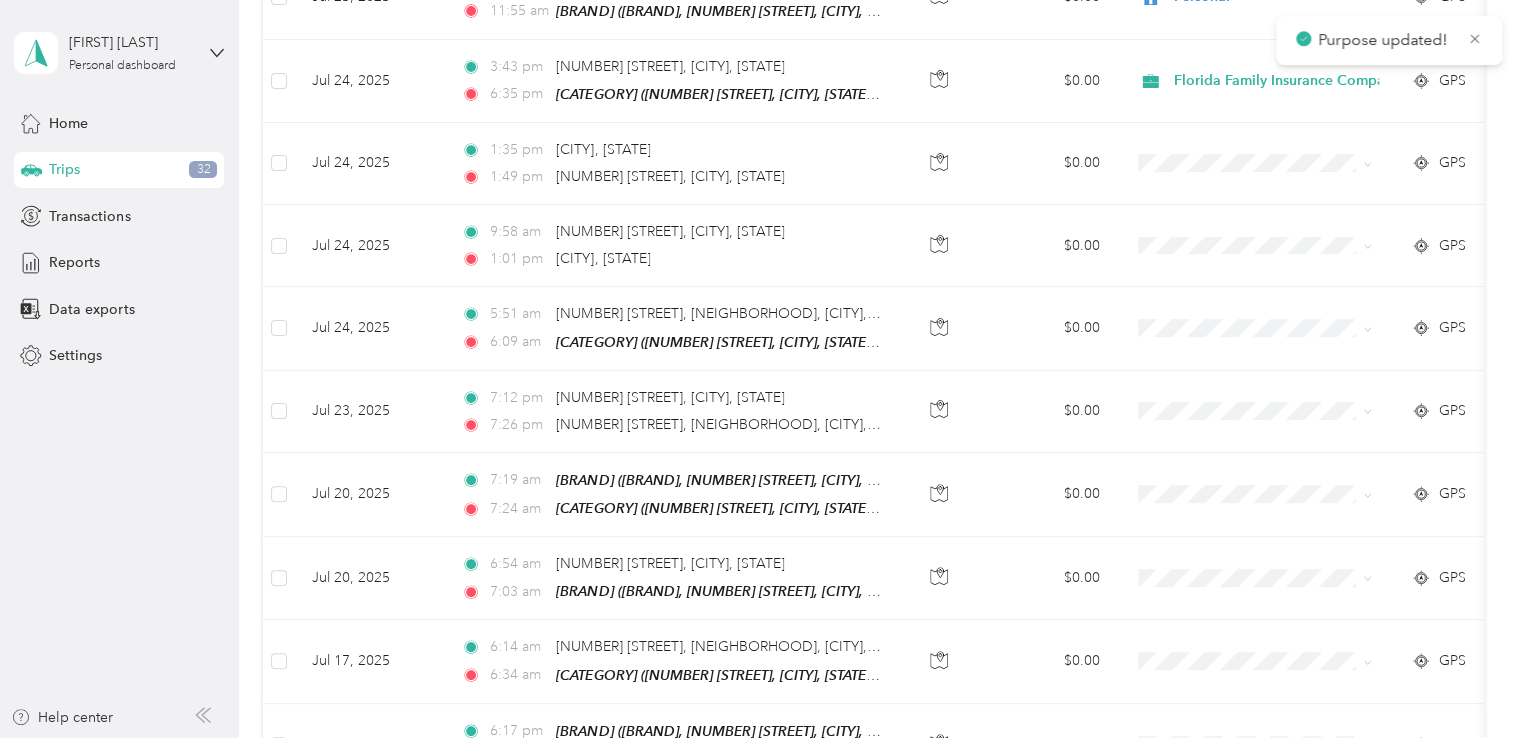 scroll, scrollTop: 1132, scrollLeft: 0, axis: vertical 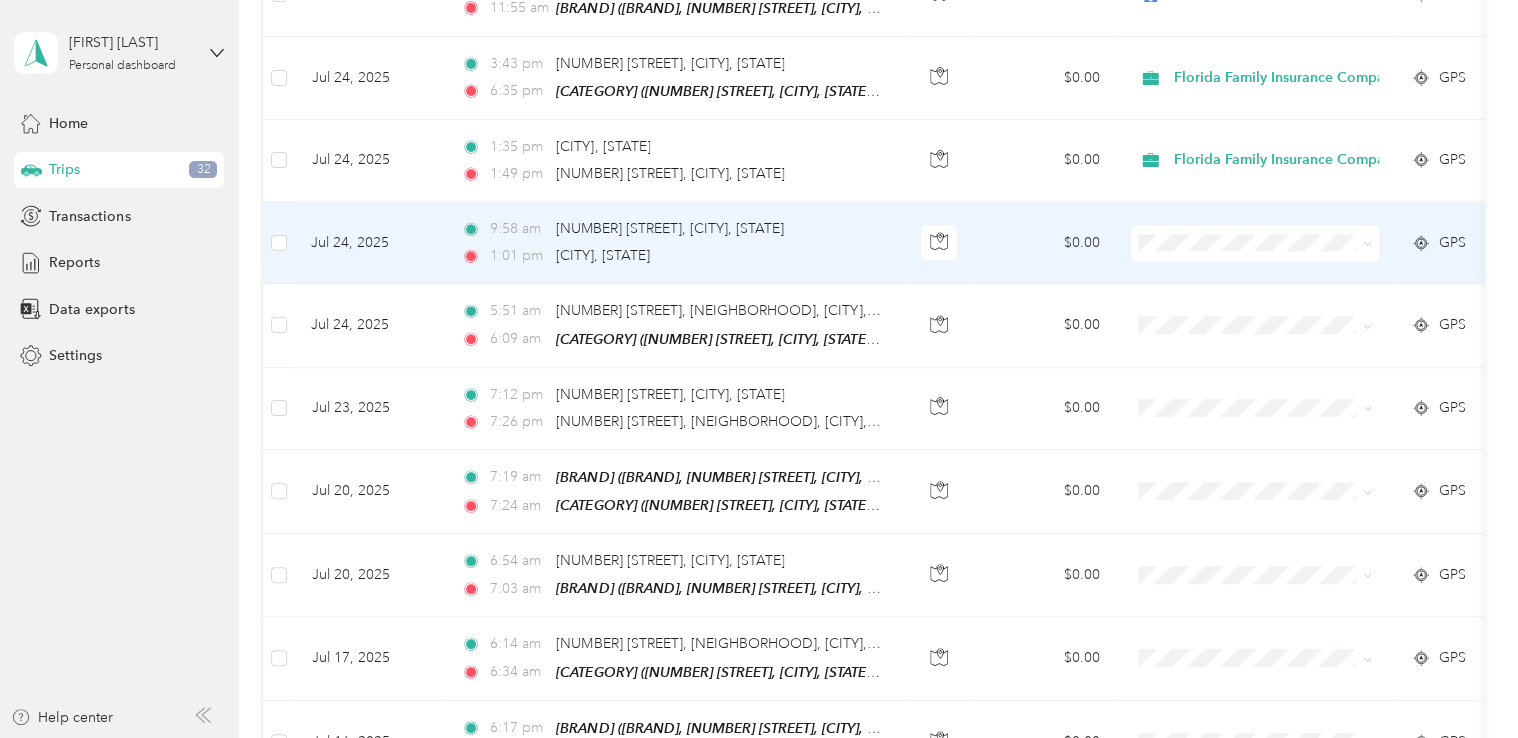 click on "Florida Family Insurance Company" at bounding box center (1294, 264) 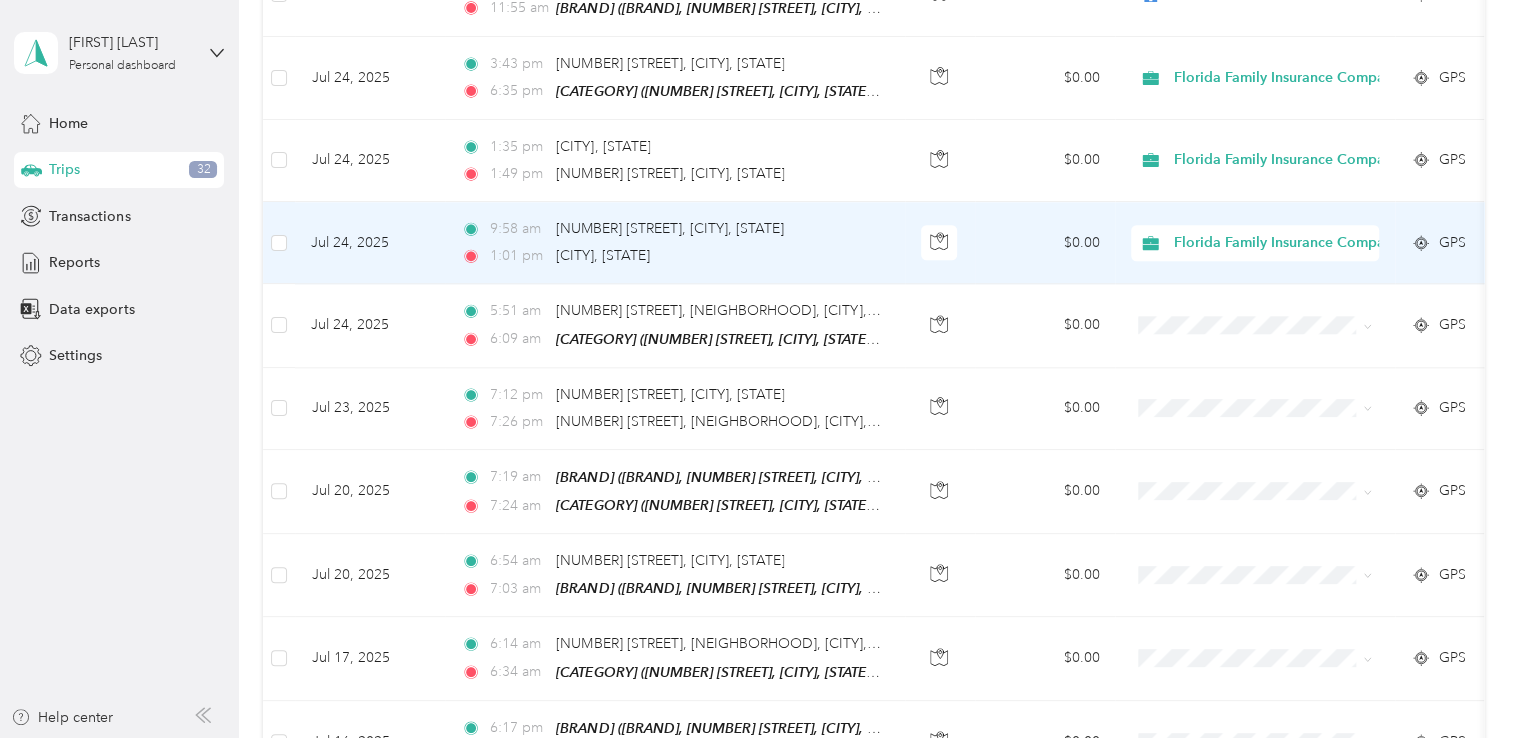 click on "Florida Family Insurance Company" at bounding box center (1255, 243) 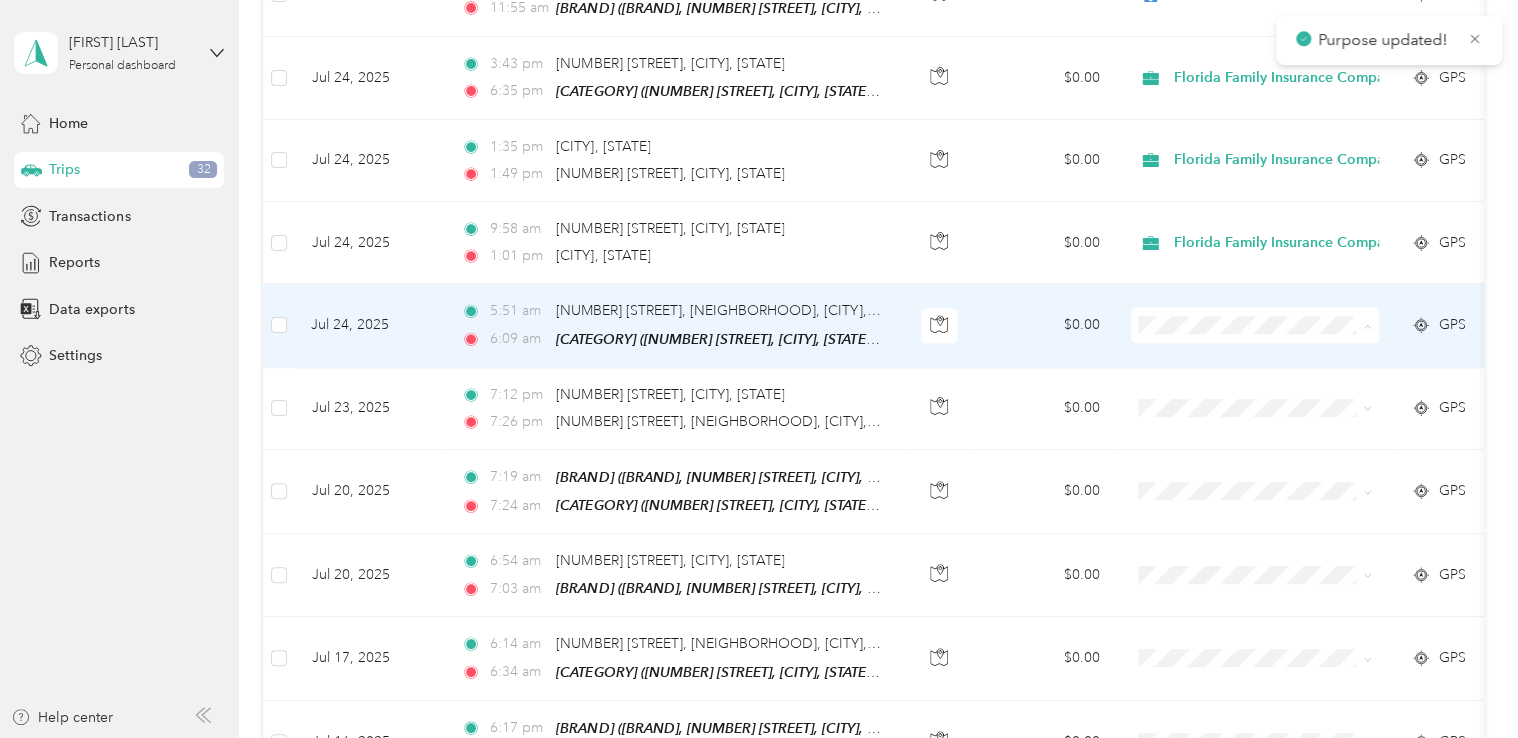 click on "Personal" at bounding box center [1277, 383] 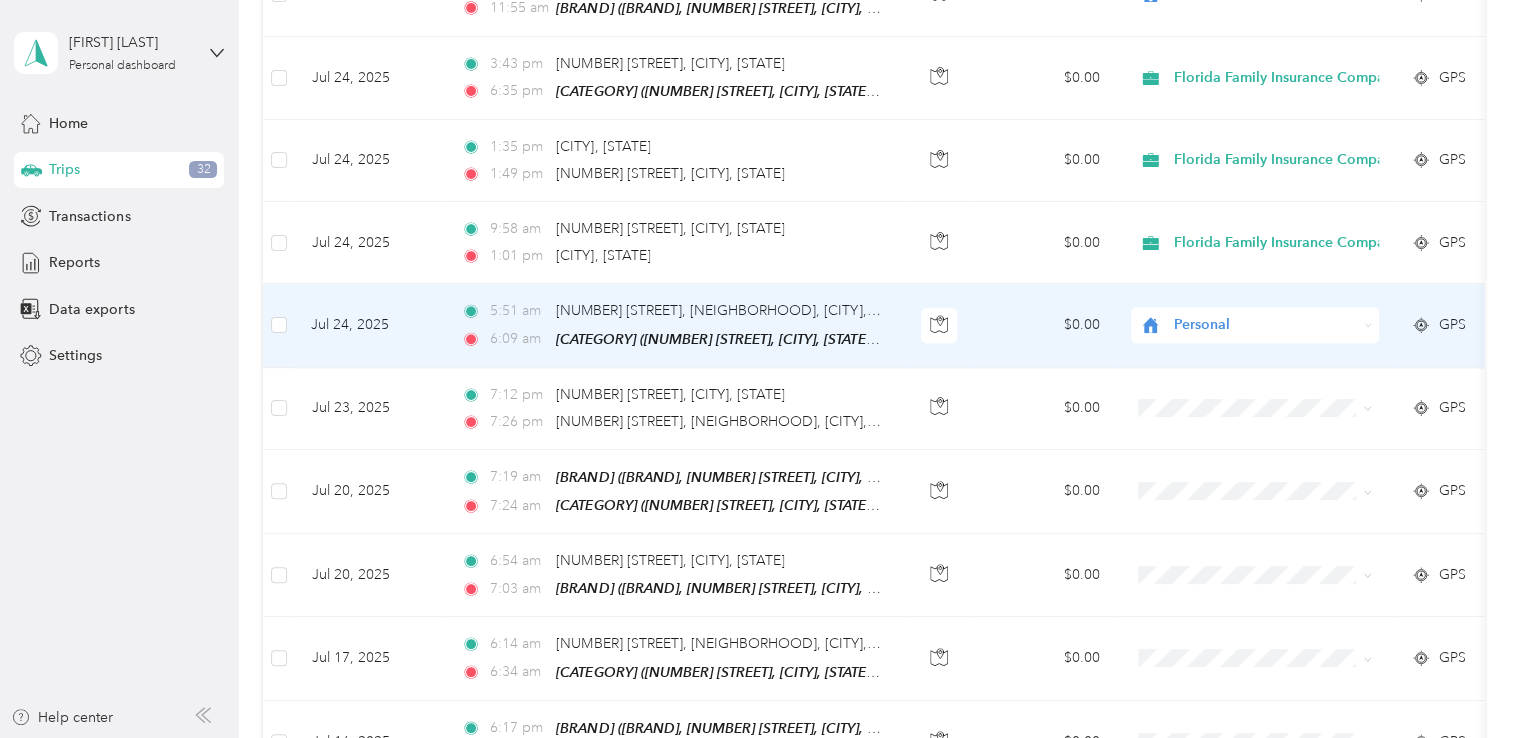 click on "Personal" at bounding box center (1283, 379) 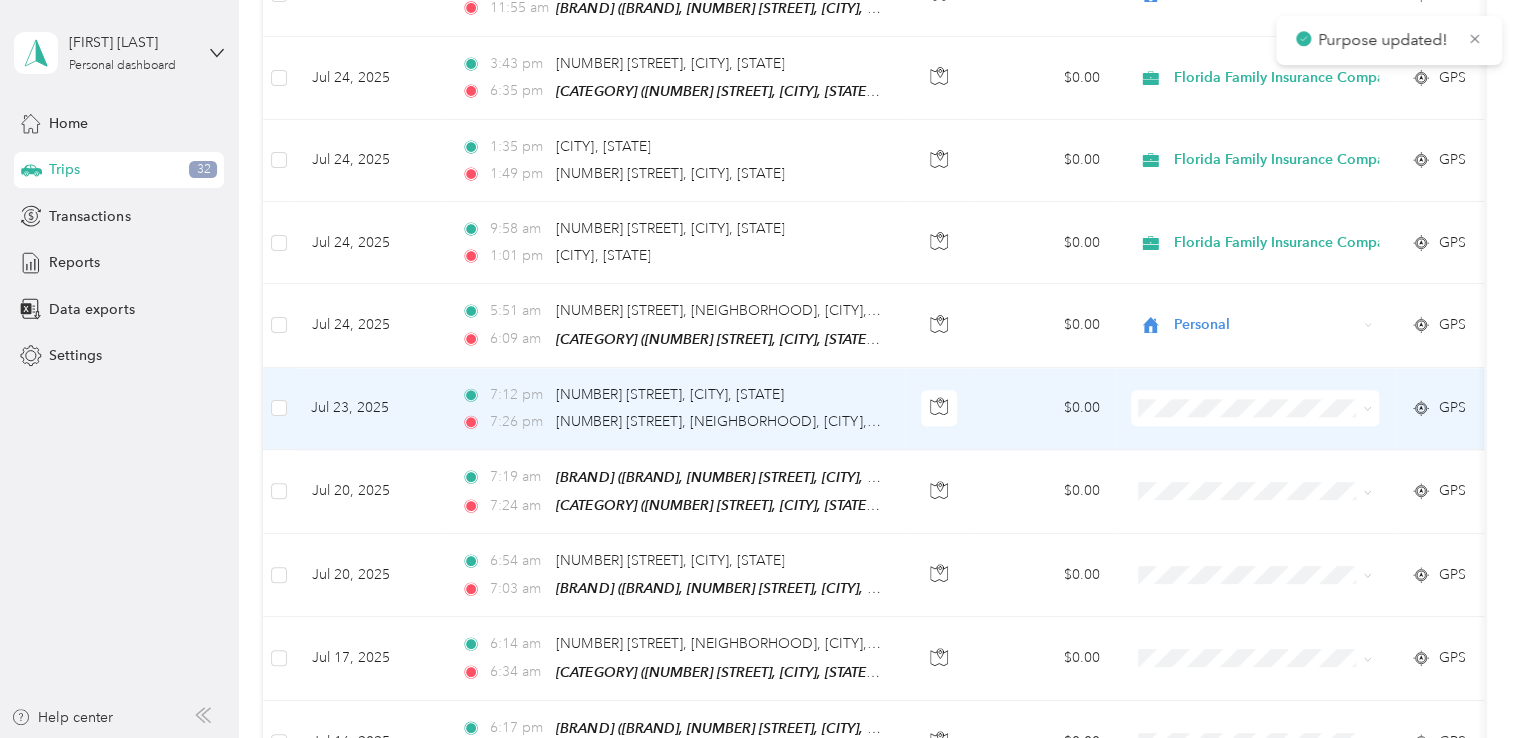 click on "Personal" at bounding box center (1294, 465) 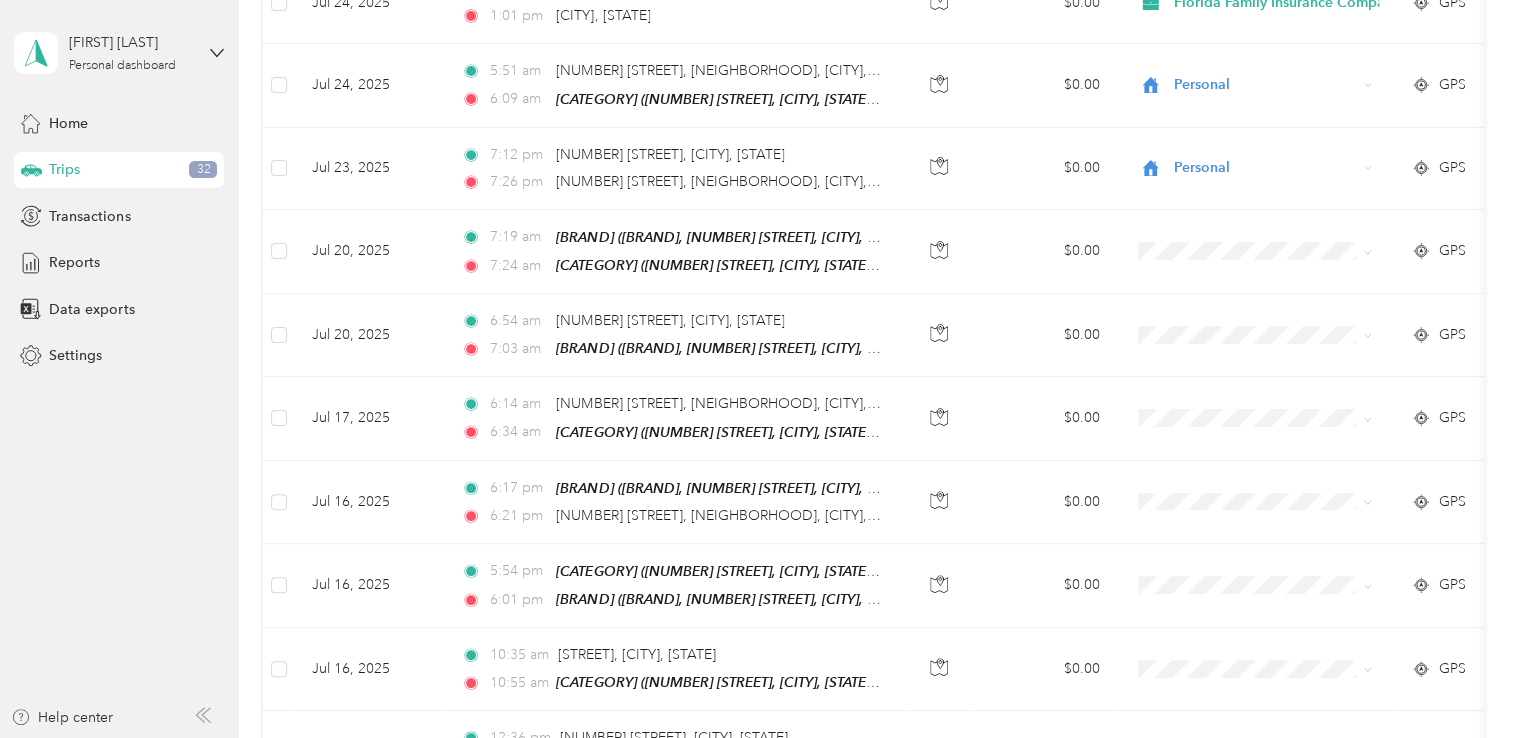 scroll, scrollTop: 1420, scrollLeft: 0, axis: vertical 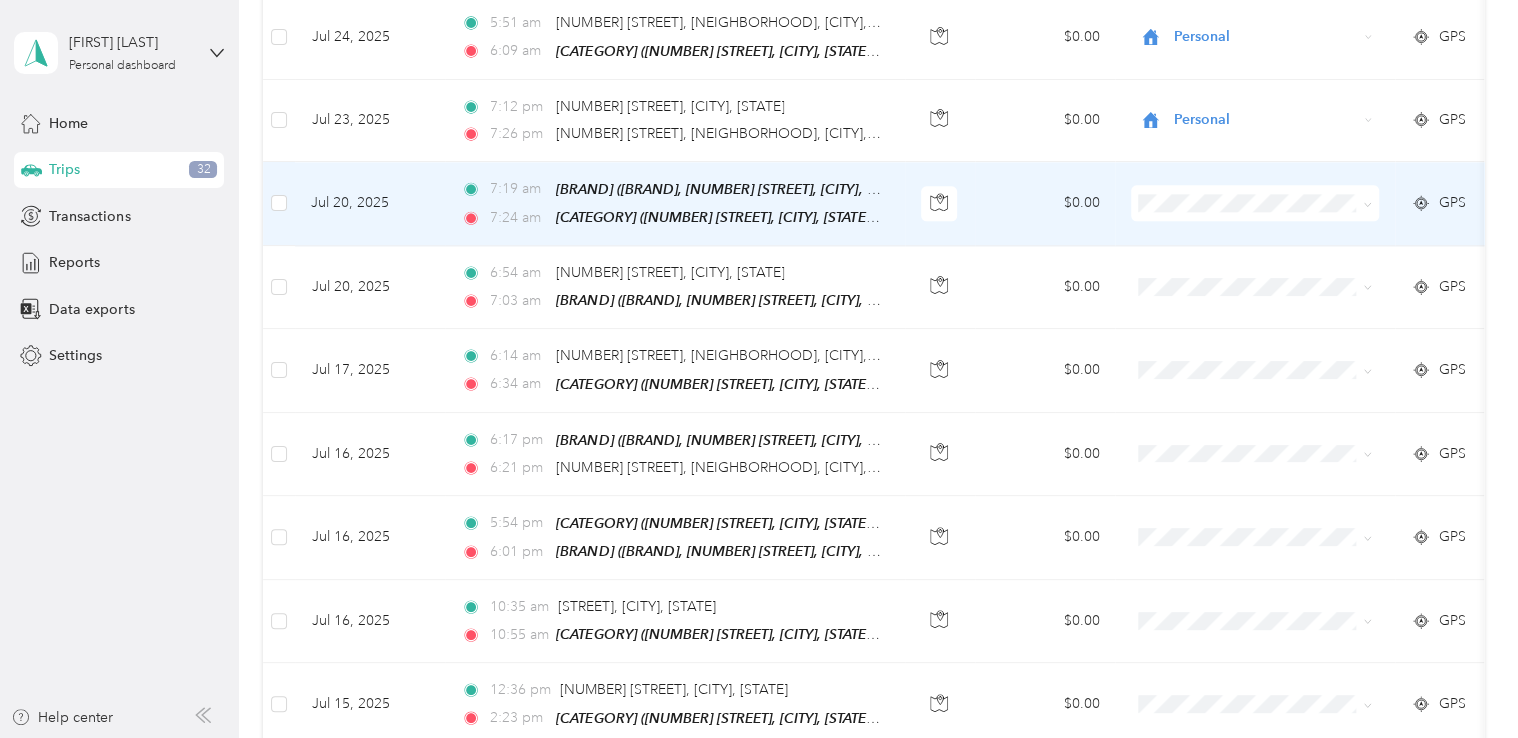 click at bounding box center (1255, 204) 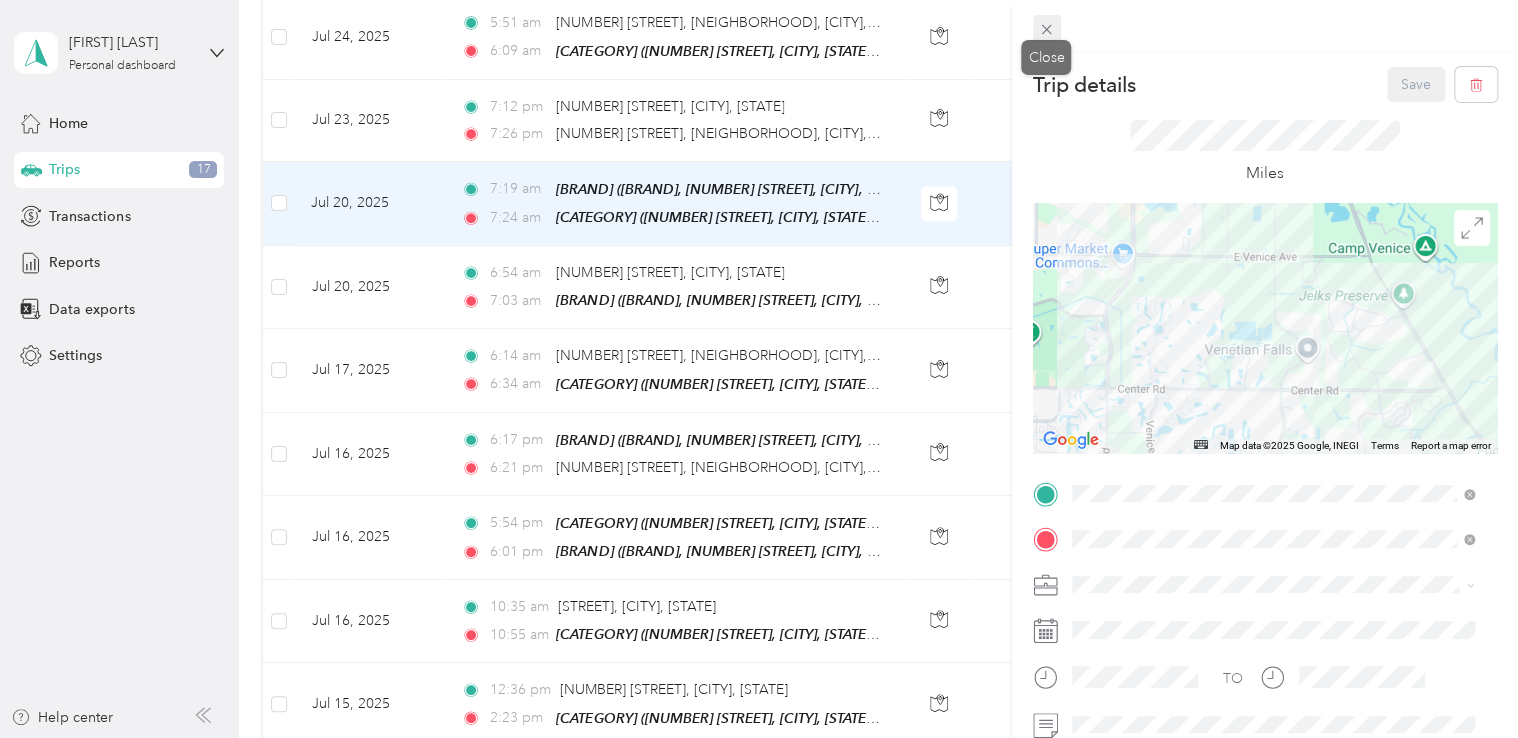 click 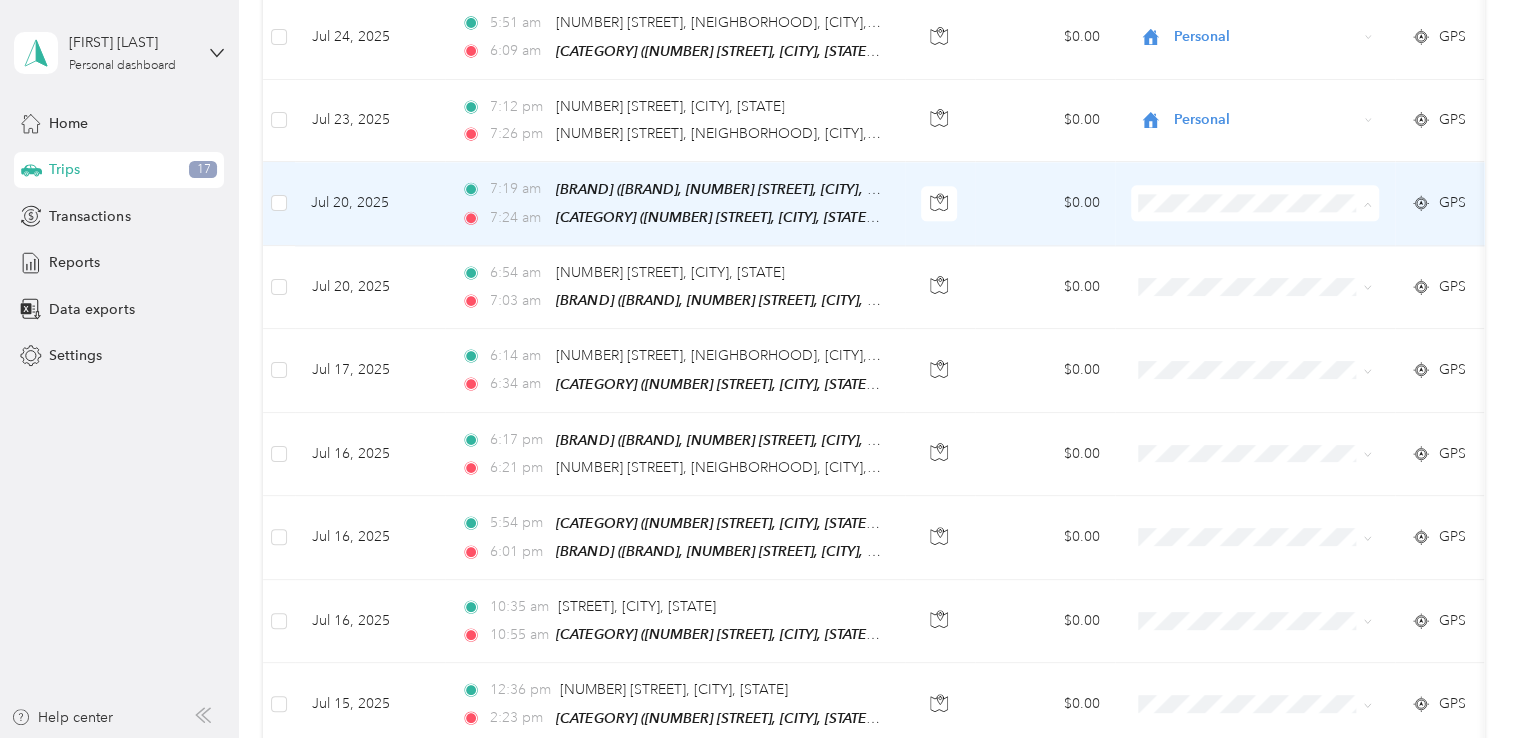 click on "Personal" at bounding box center [1294, 260] 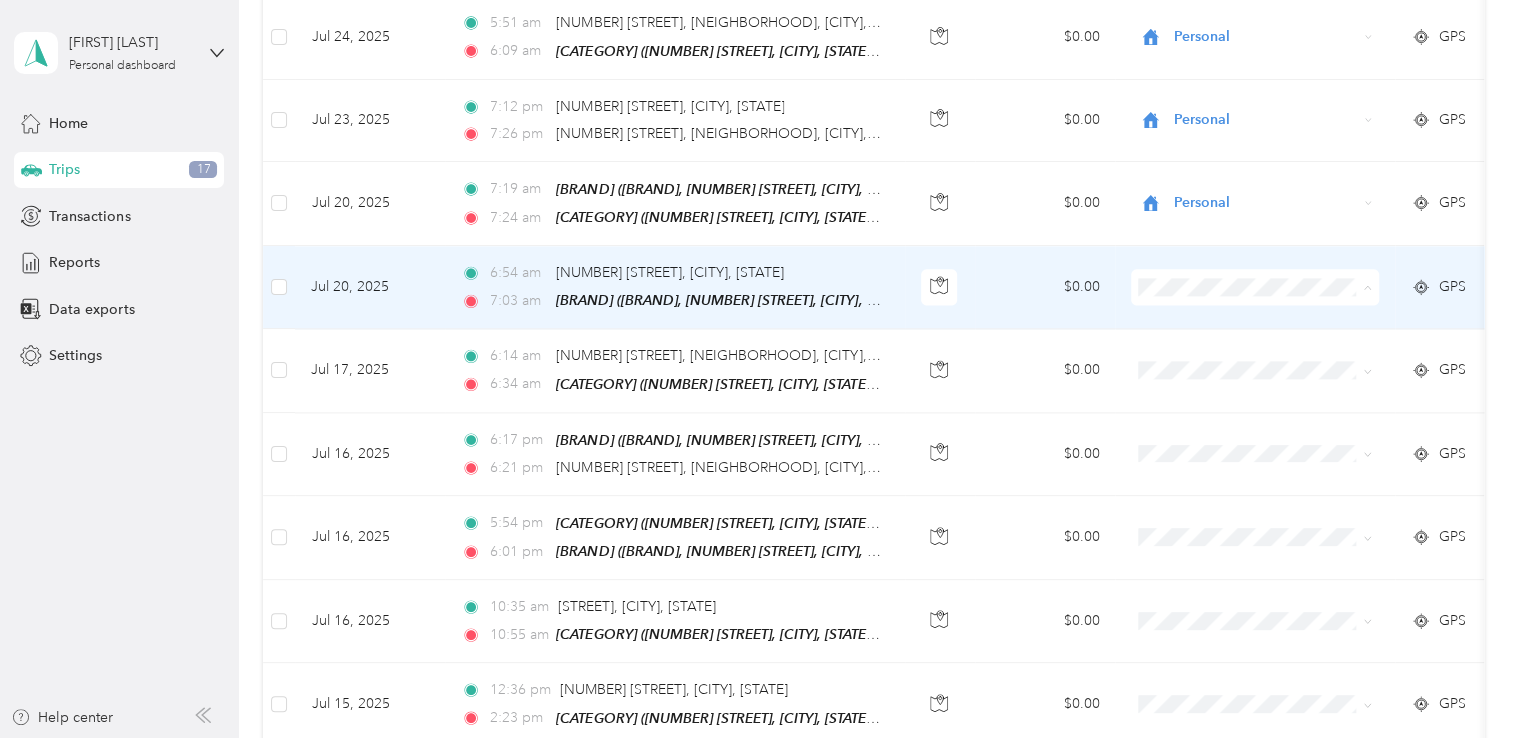 click on "Personal" at bounding box center (1294, 342) 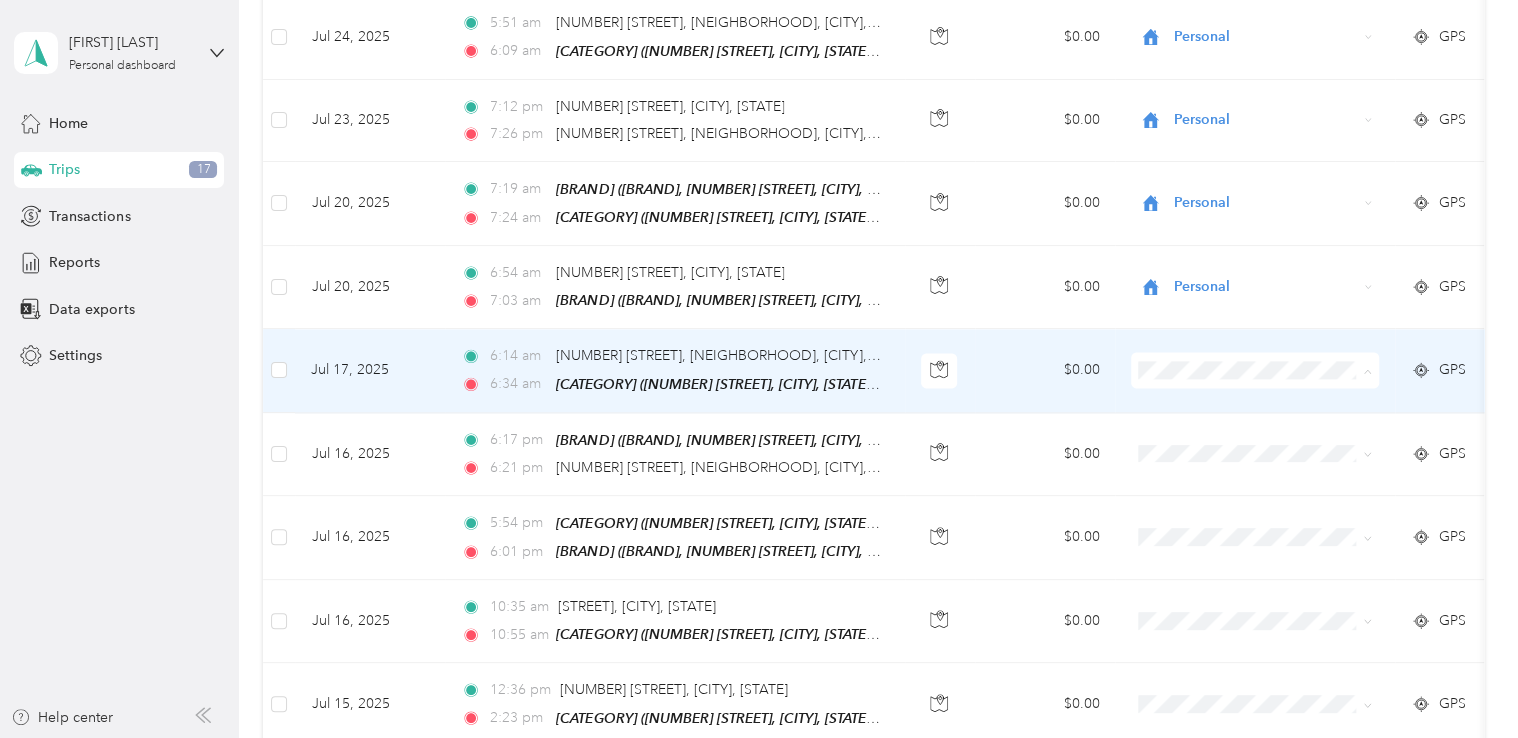 click on "Personal" at bounding box center (1294, 424) 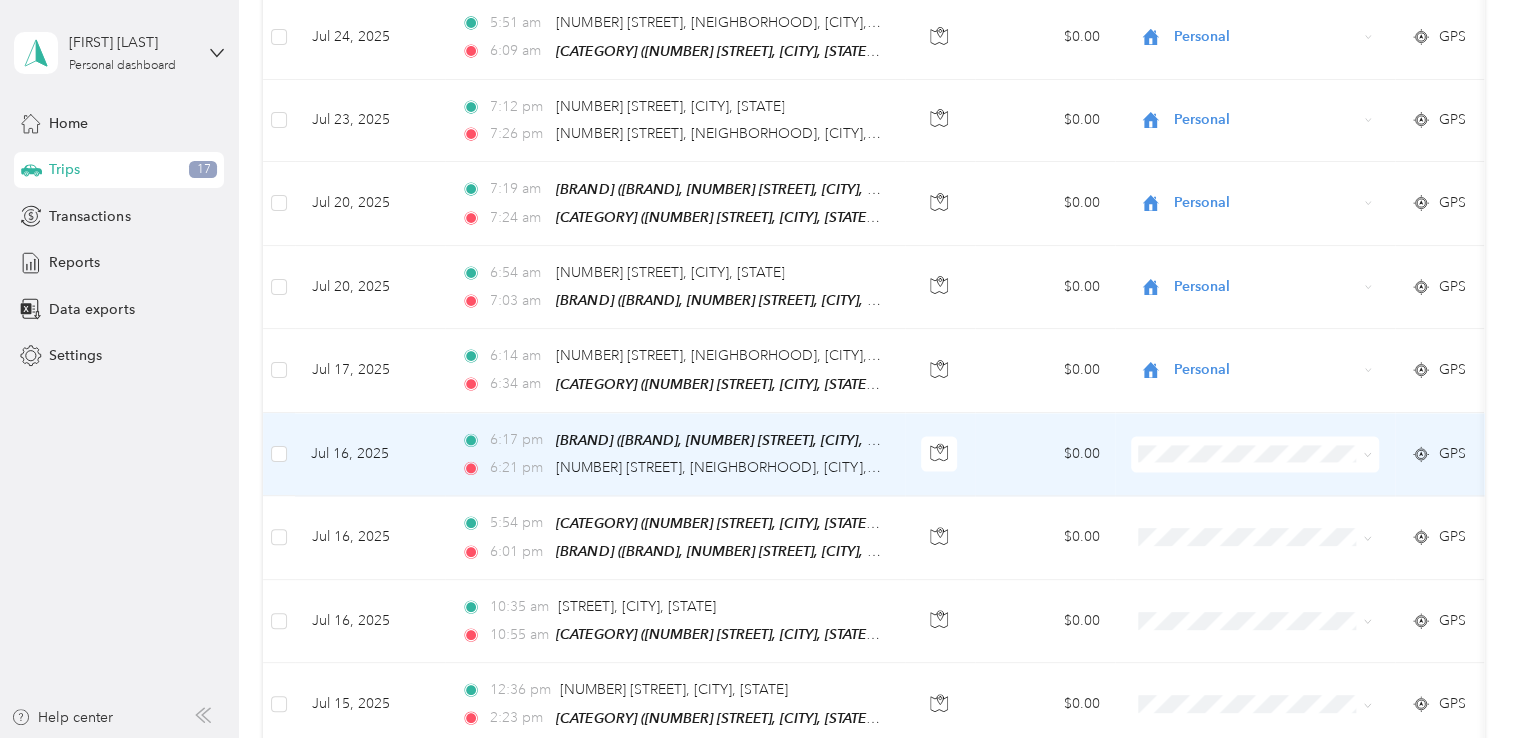 click at bounding box center (1255, 454) 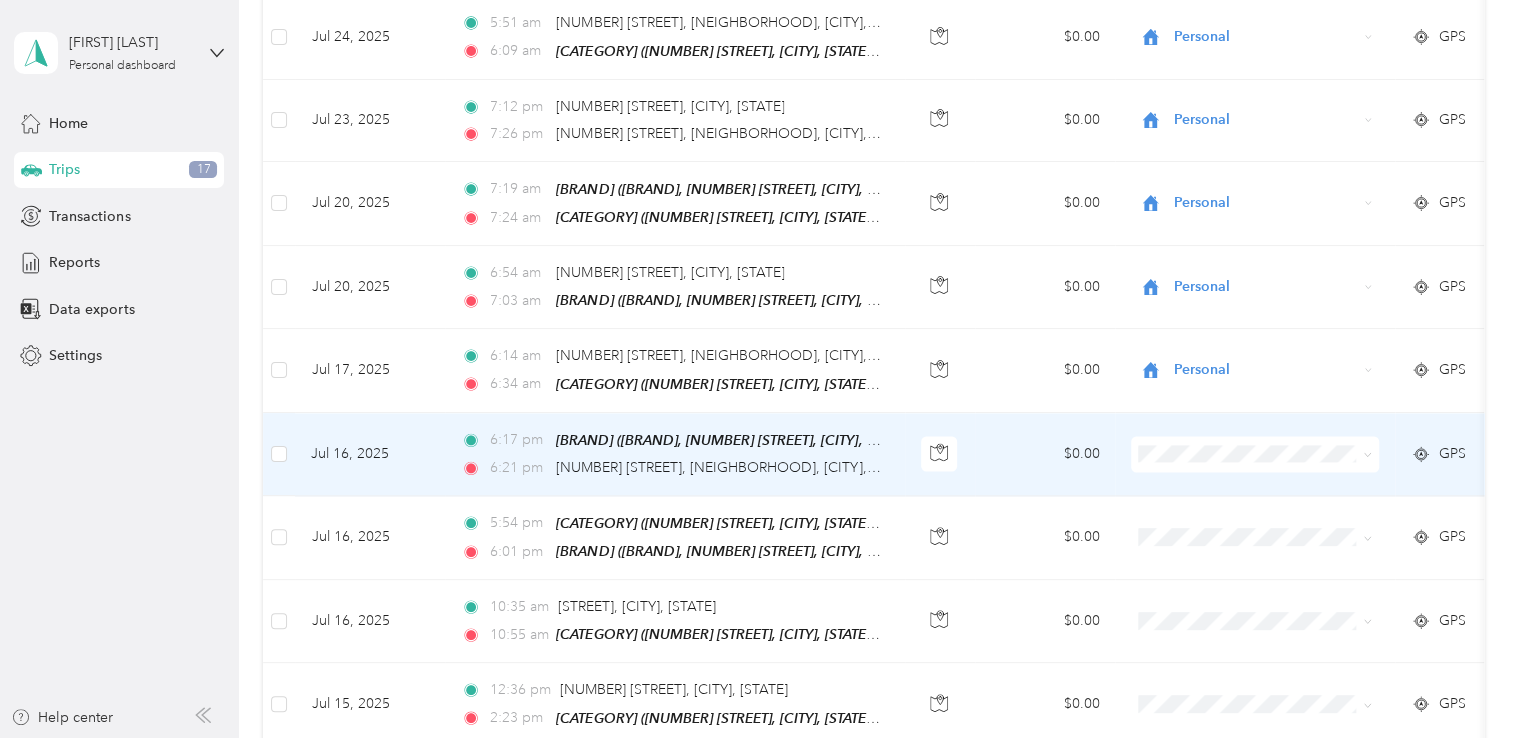 click on "Personal" at bounding box center (1294, 499) 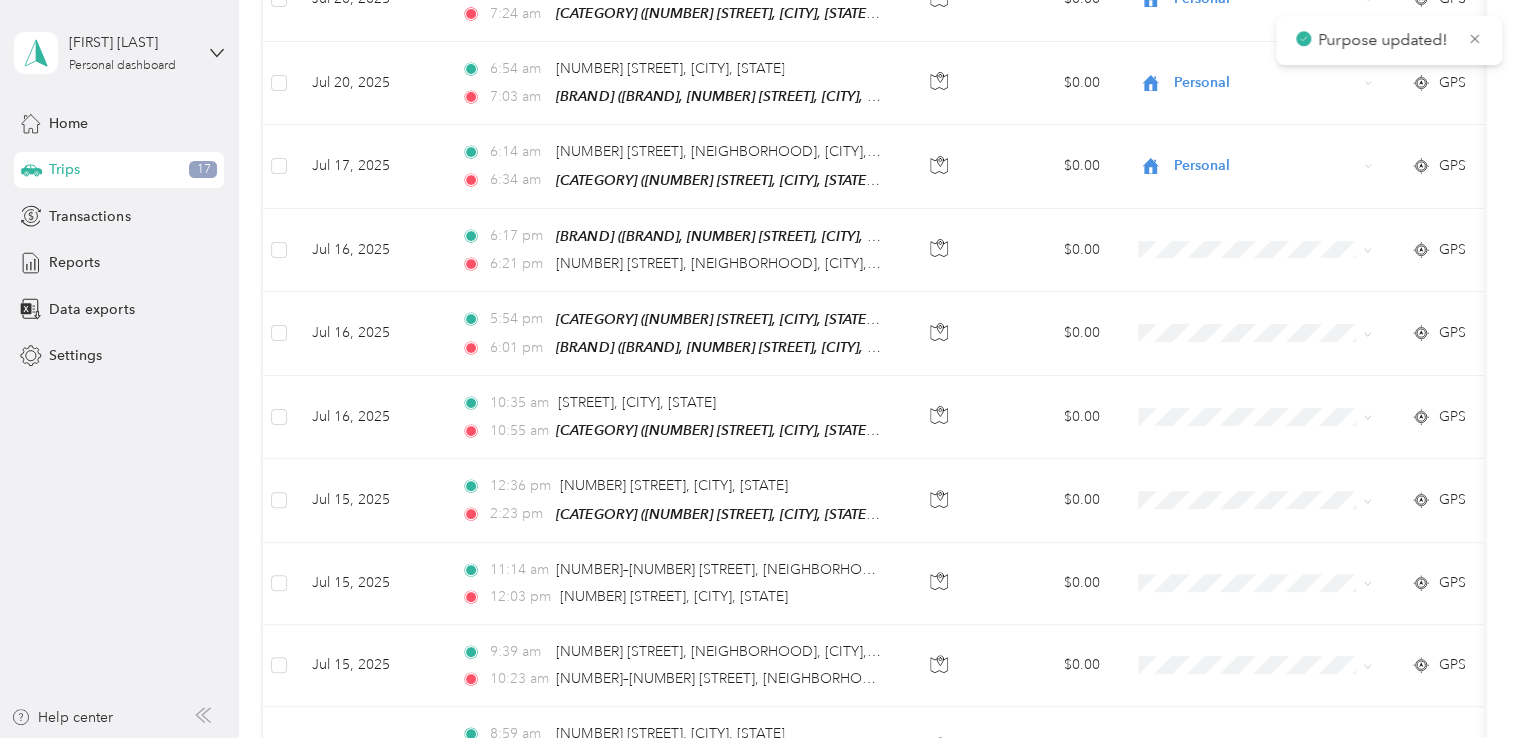 scroll, scrollTop: 1628, scrollLeft: 0, axis: vertical 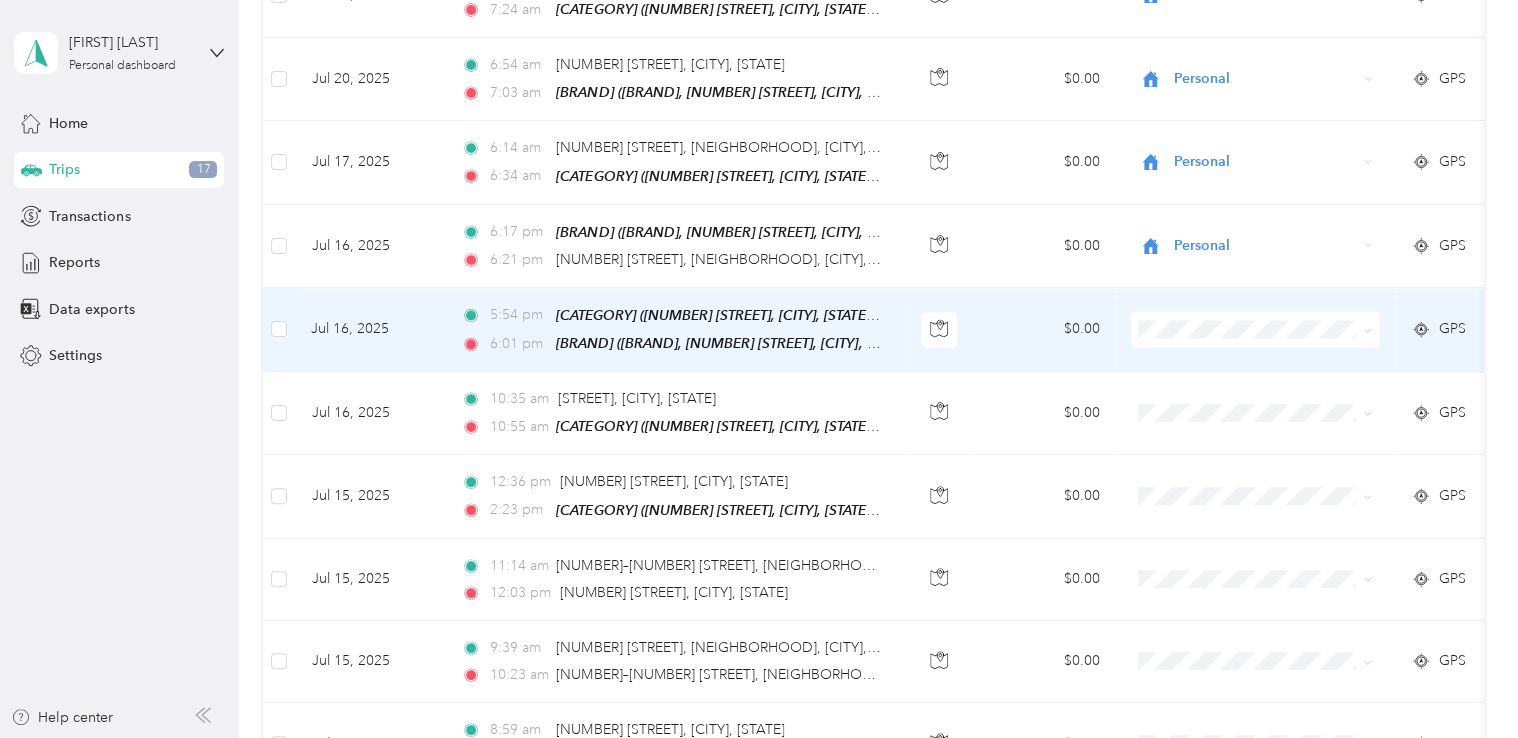 click at bounding box center (1255, 329) 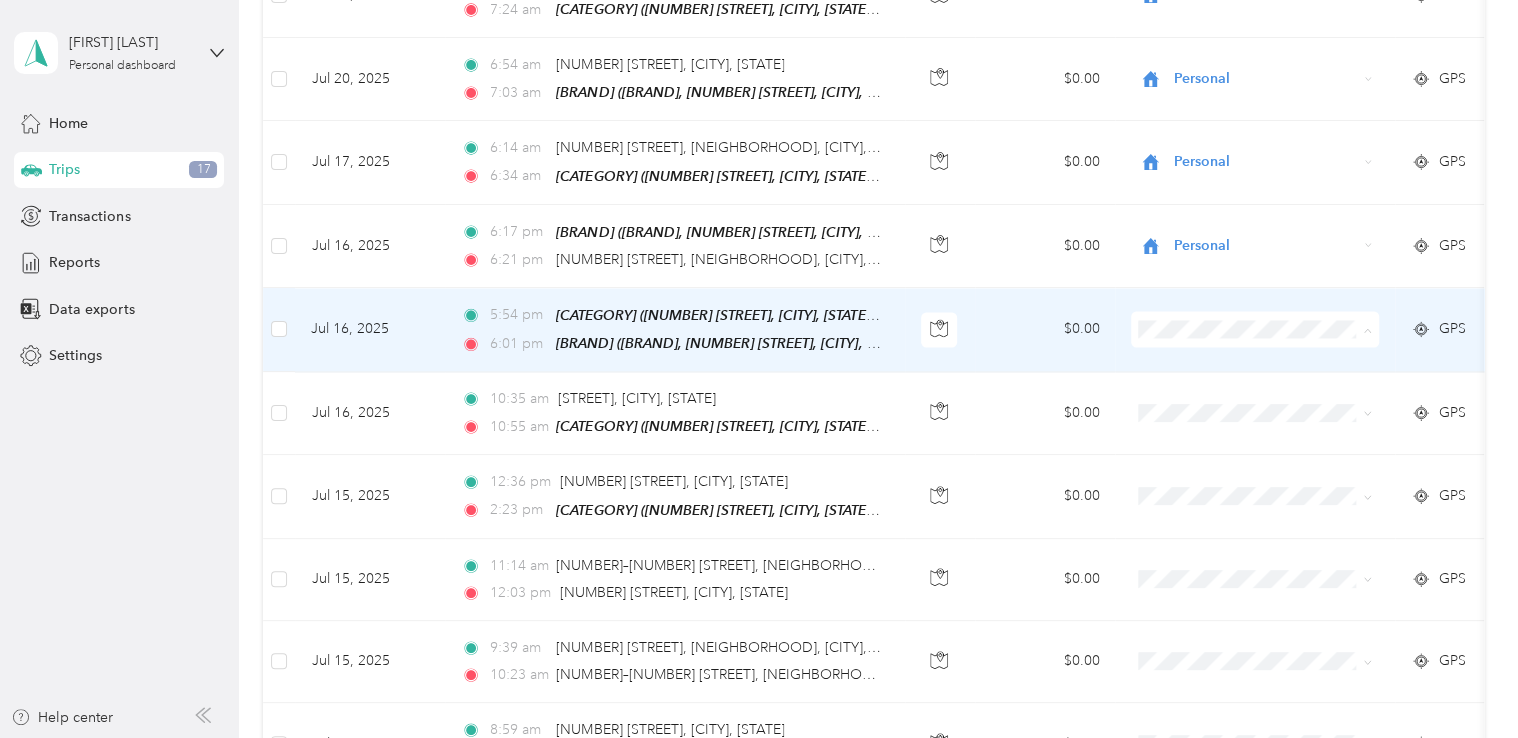 click on "Personal" at bounding box center [1277, 380] 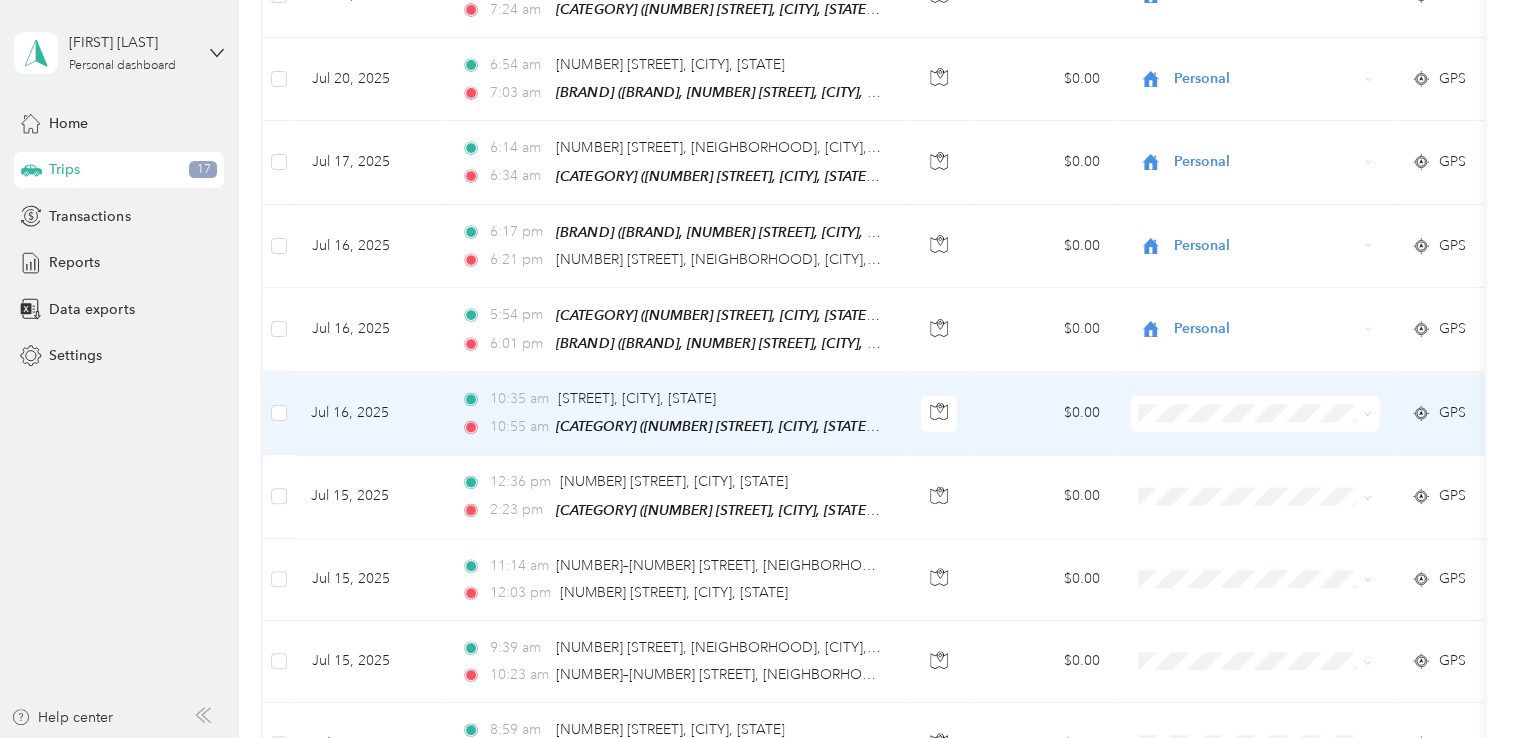click on "Personal" at bounding box center (1277, 459) 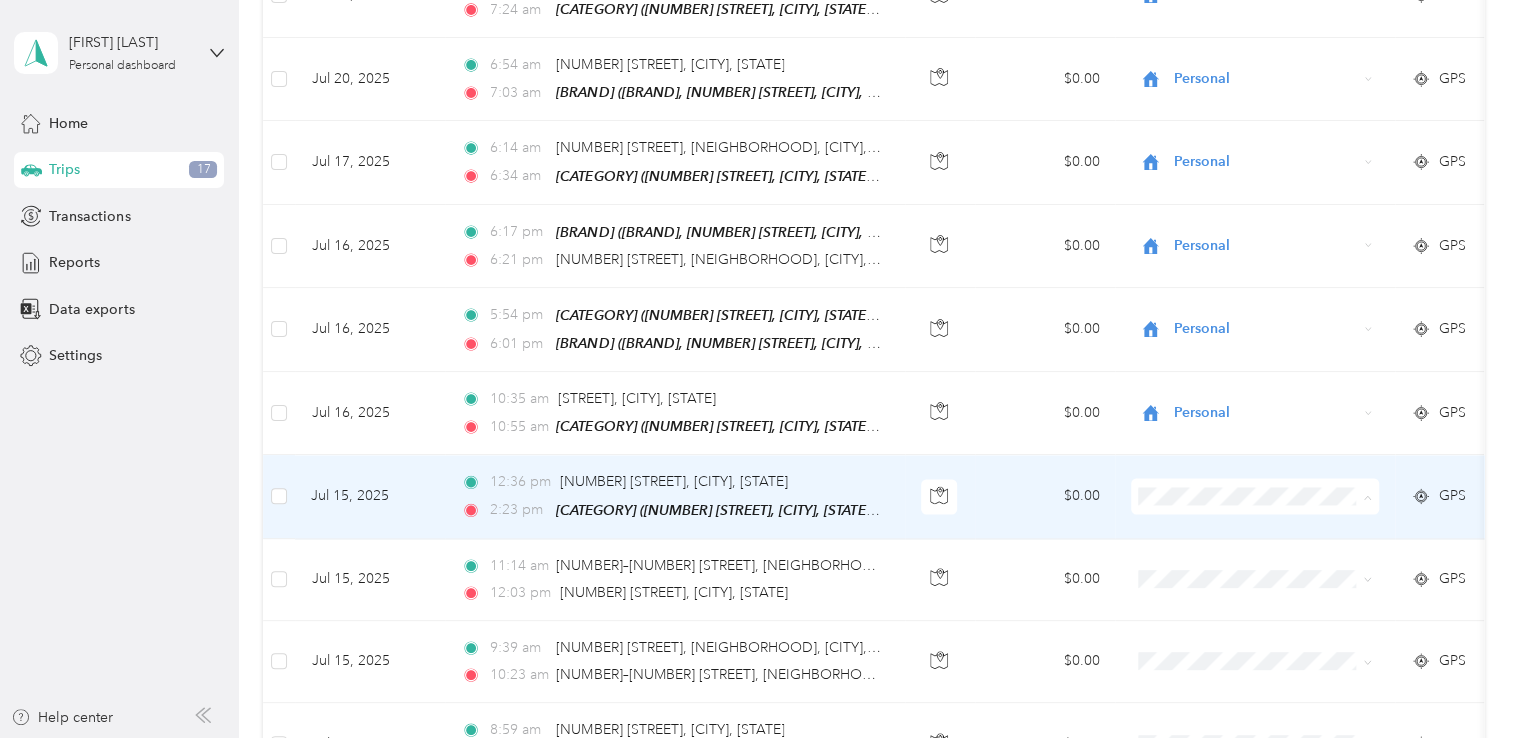 click on "Florida Family Insurance Company" at bounding box center (1294, 509) 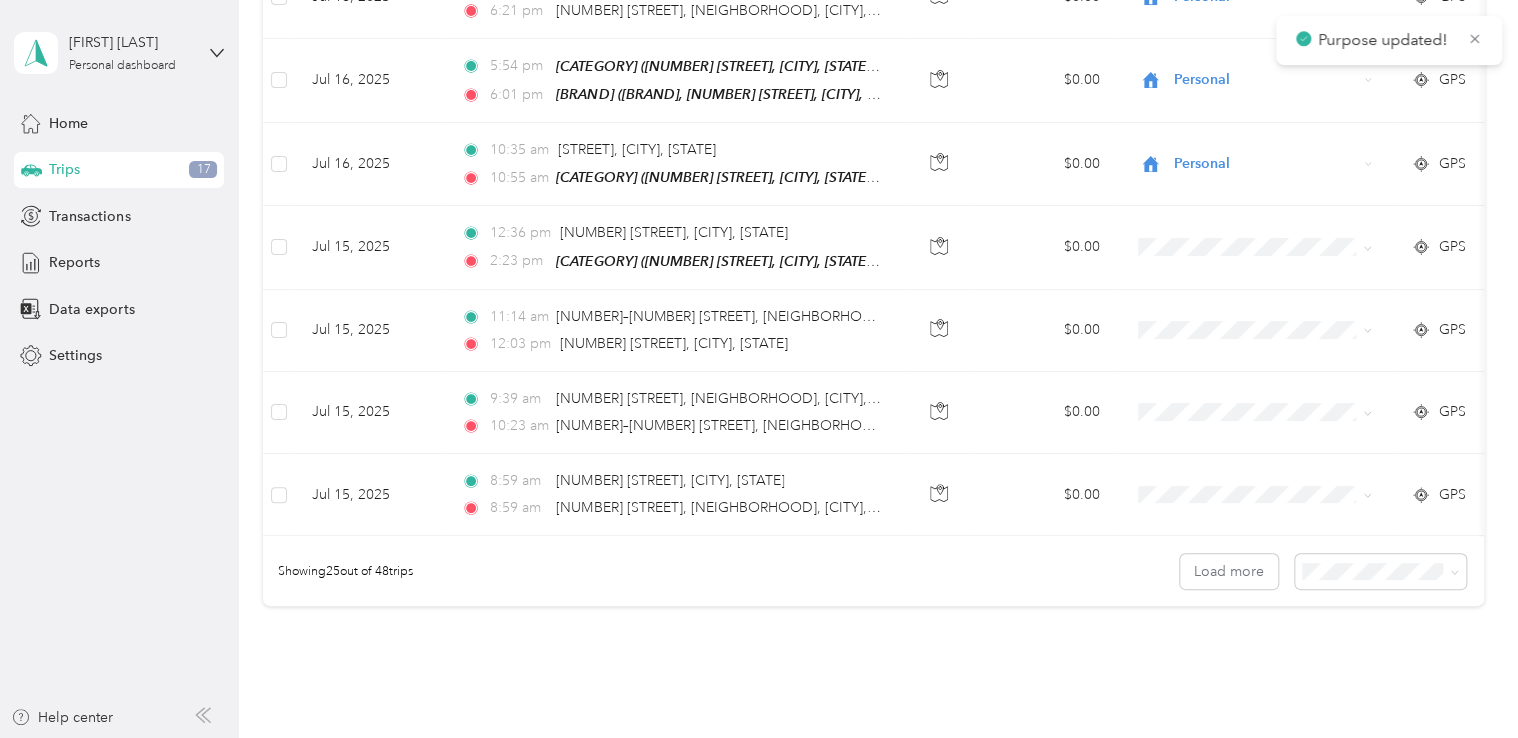 scroll, scrollTop: 1880, scrollLeft: 0, axis: vertical 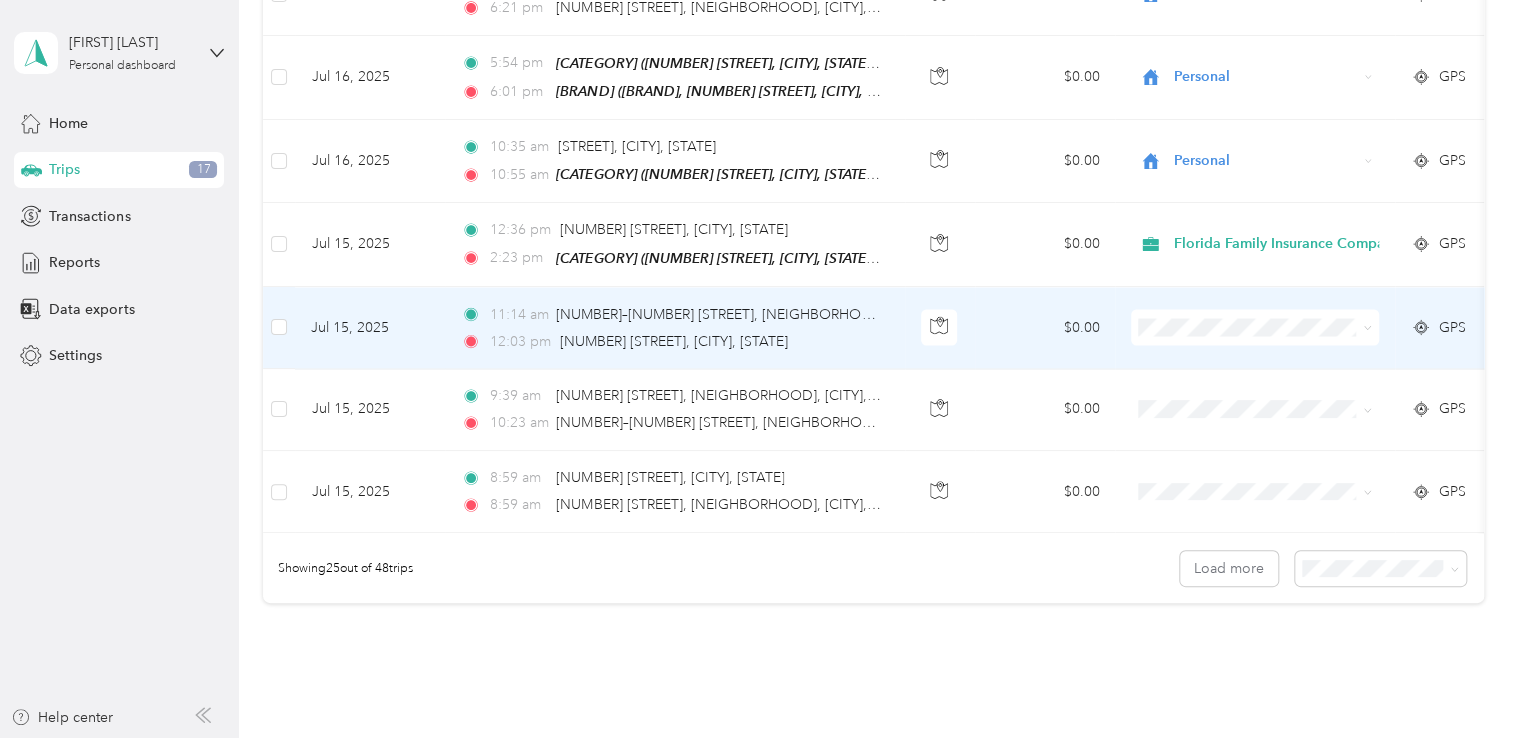 click at bounding box center (1255, 327) 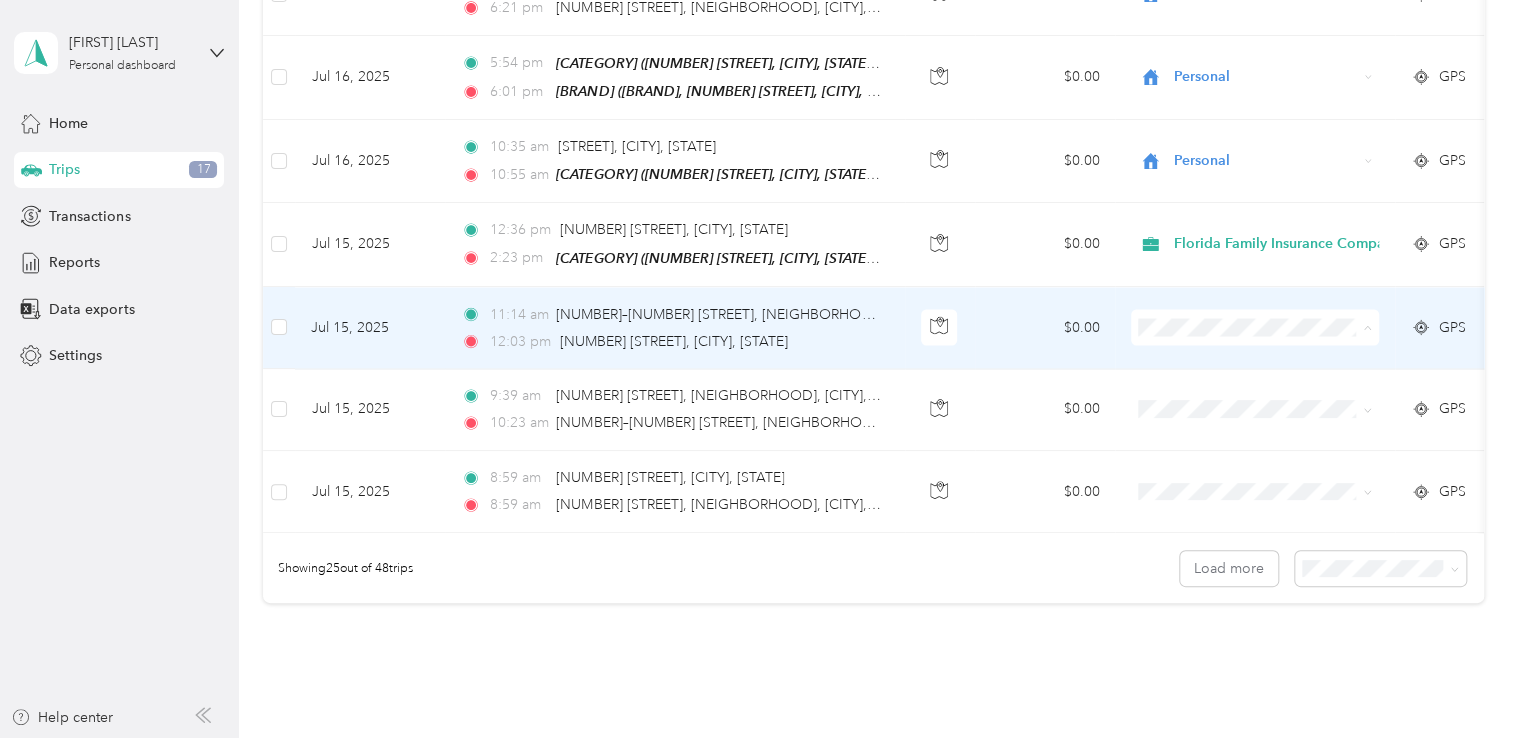 click on "Florida Family Insurance Company" at bounding box center (1294, 338) 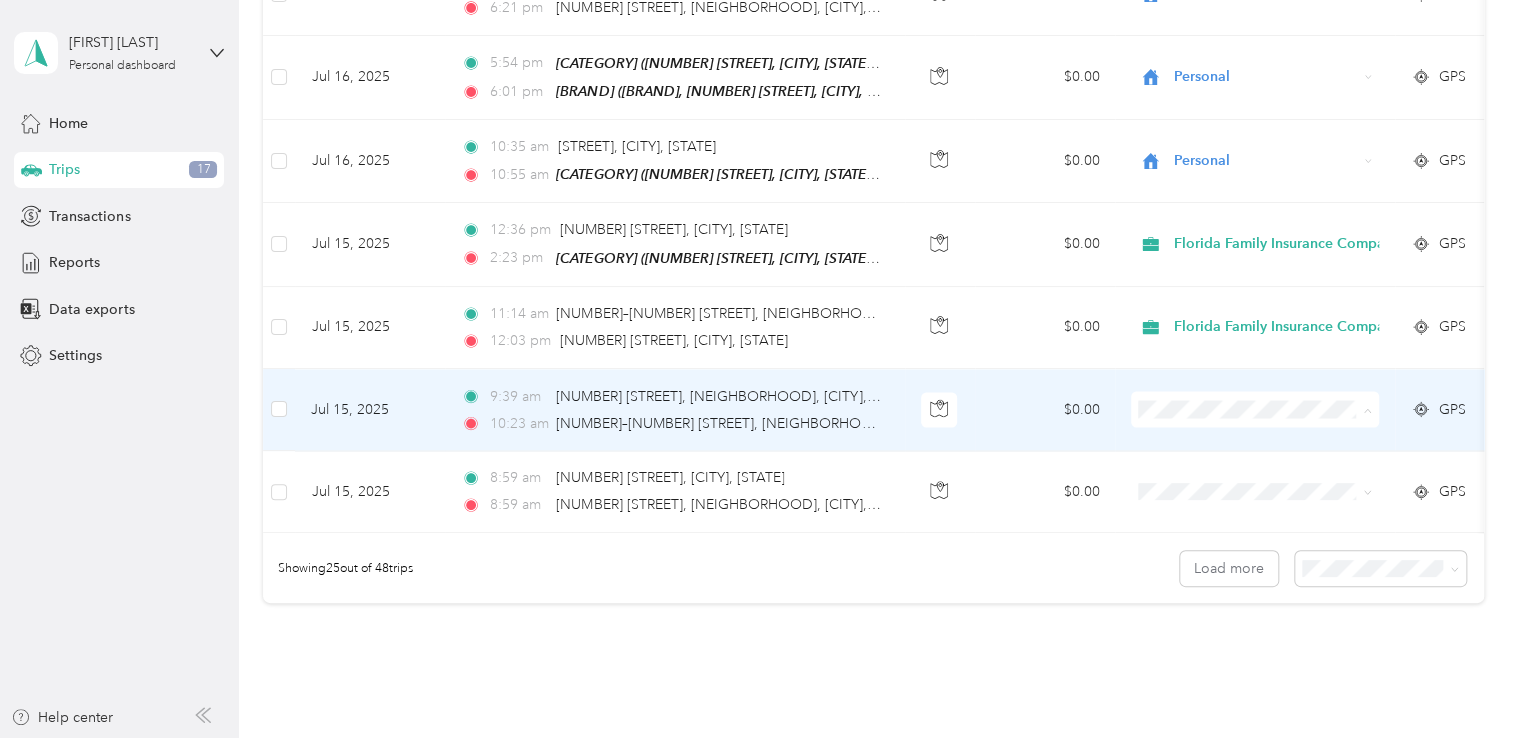 click on "Florida Family Insurance Company" at bounding box center (1294, 420) 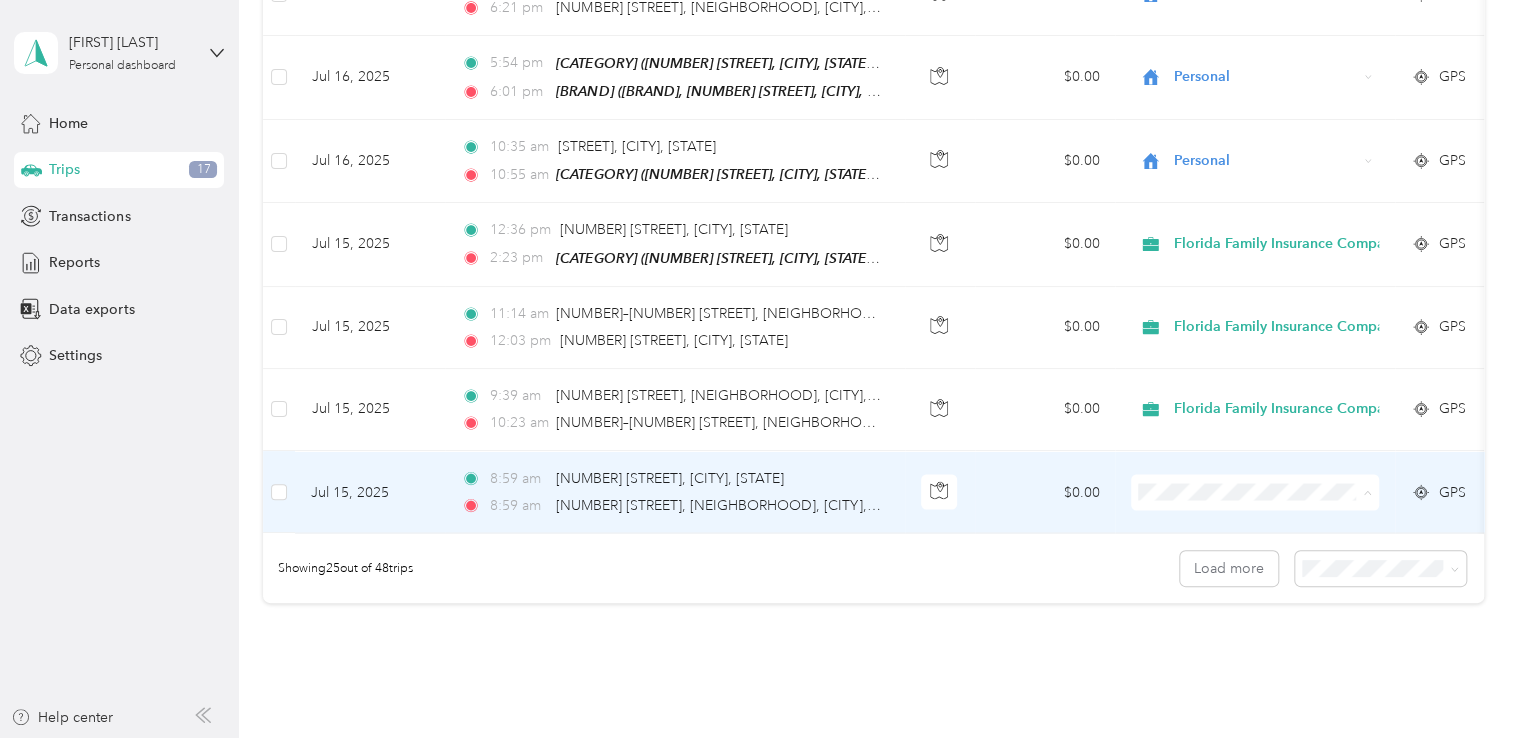 click on "Florida Family Insurance Company" at bounding box center (1294, 502) 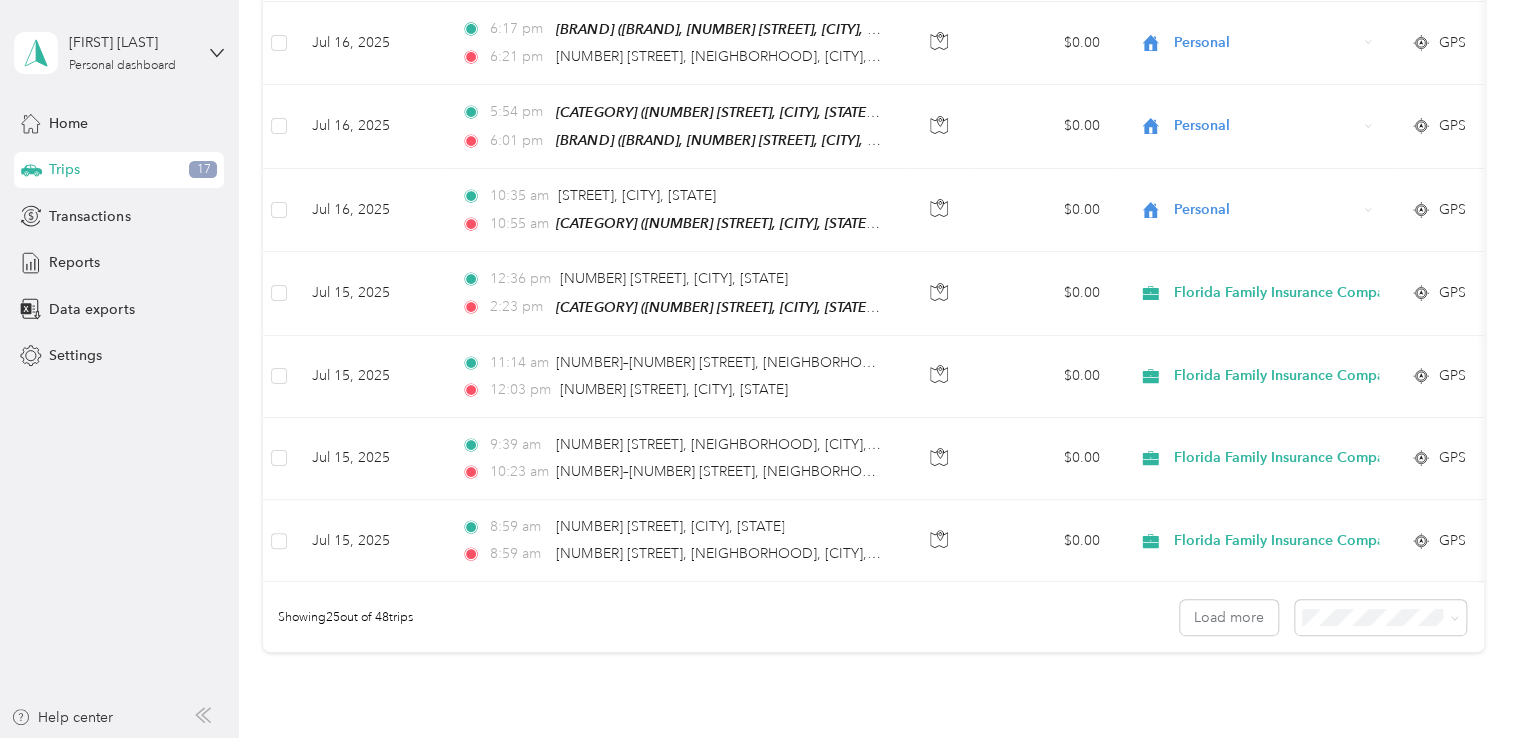 scroll, scrollTop: 1866, scrollLeft: 0, axis: vertical 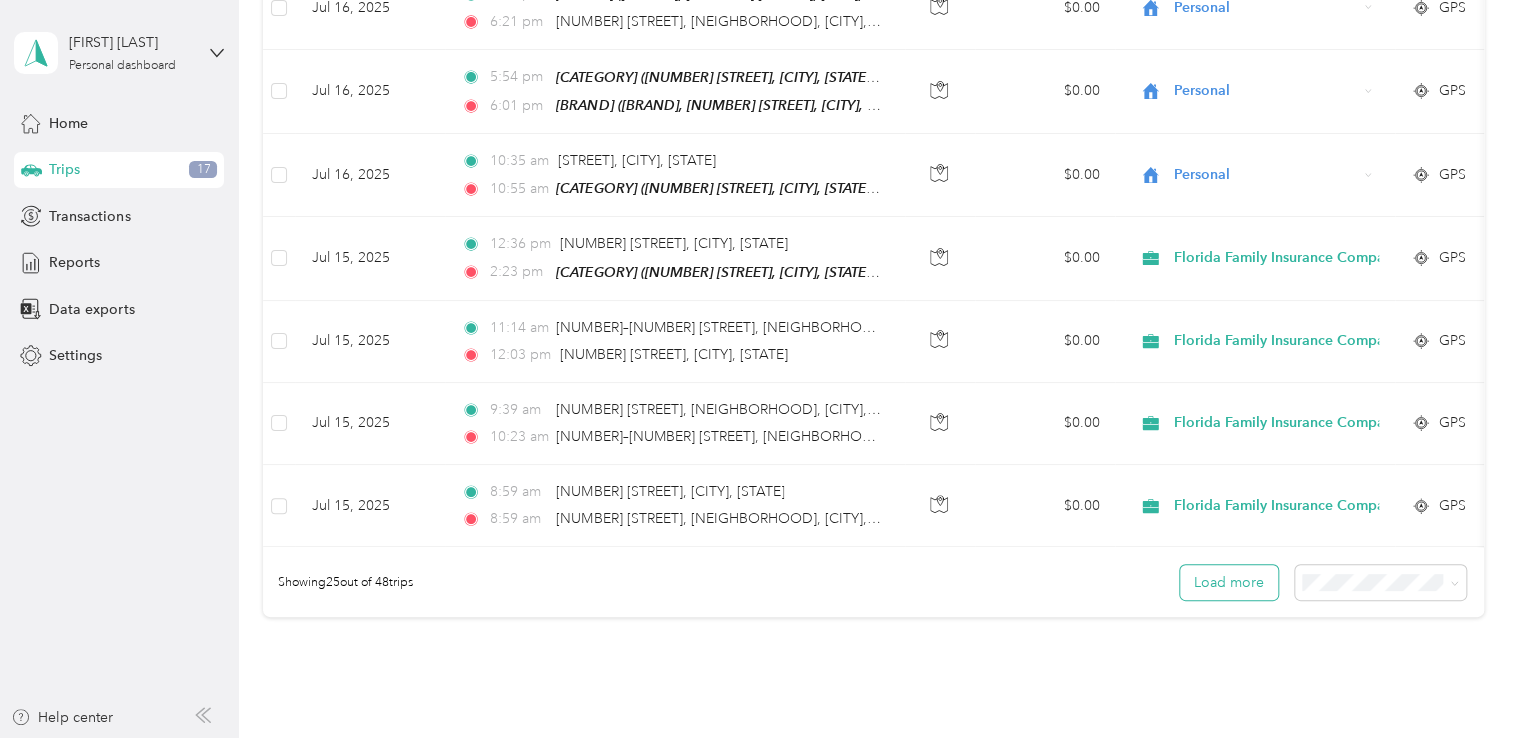 click on "Load more" at bounding box center [1229, 582] 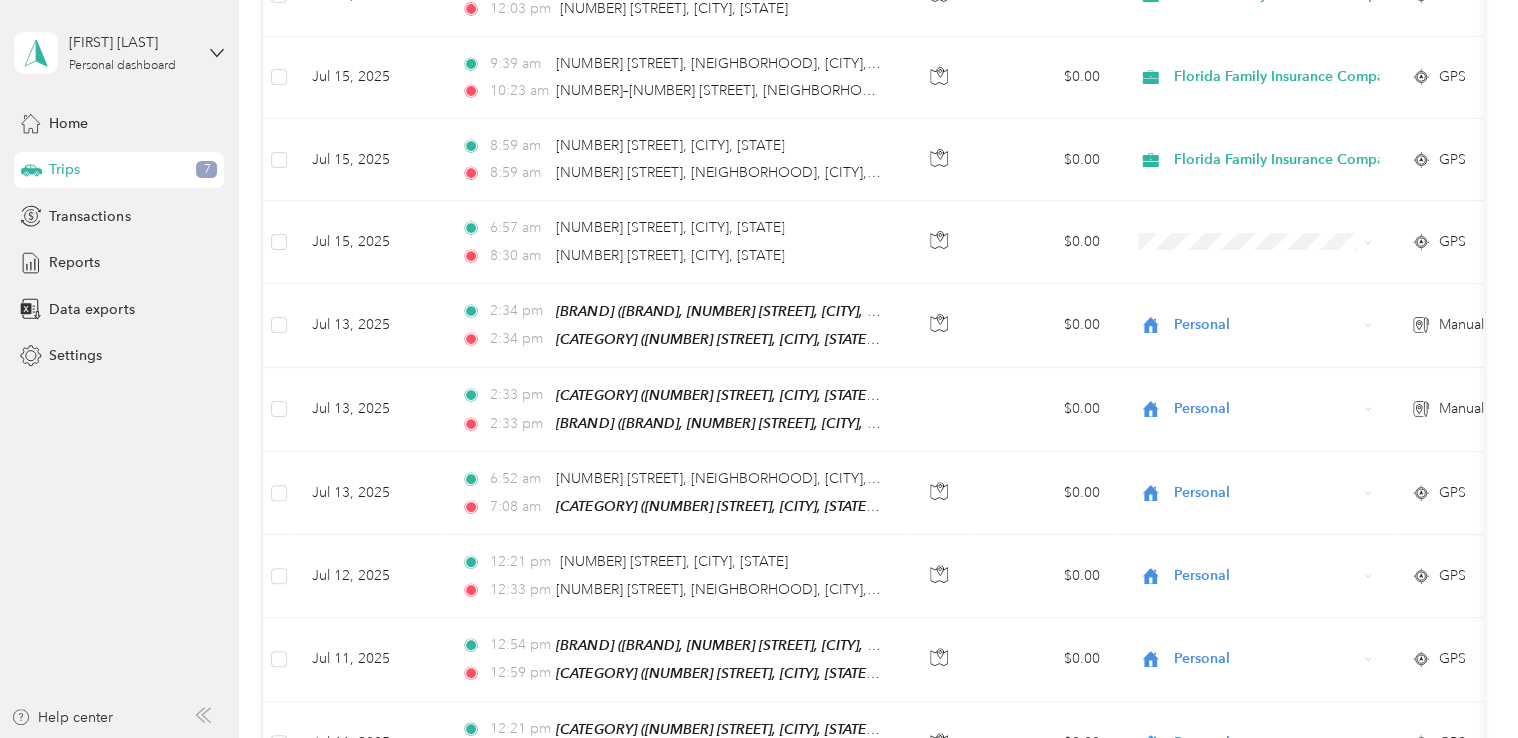 scroll, scrollTop: 2276, scrollLeft: 0, axis: vertical 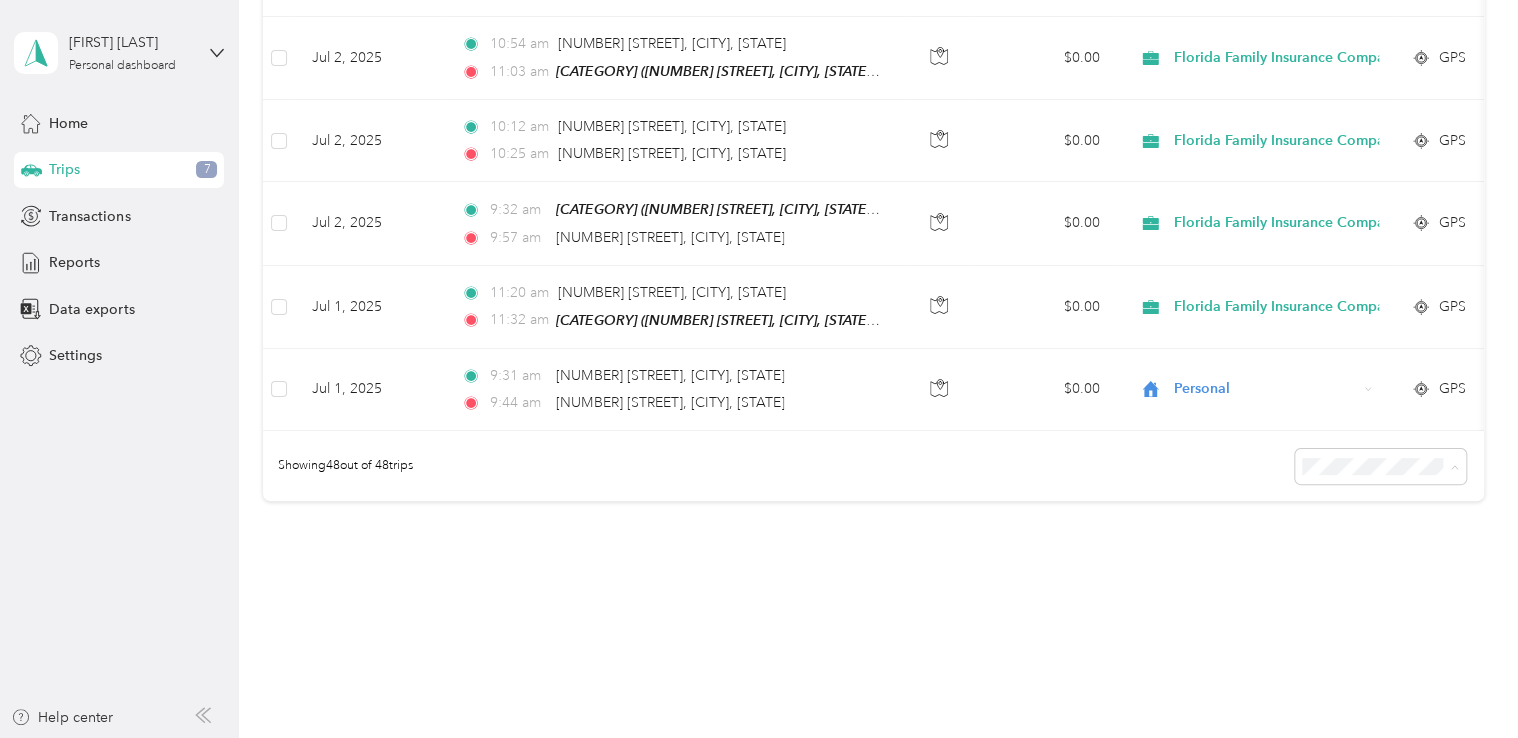 click on "50 per load" at bounding box center [1341, 498] 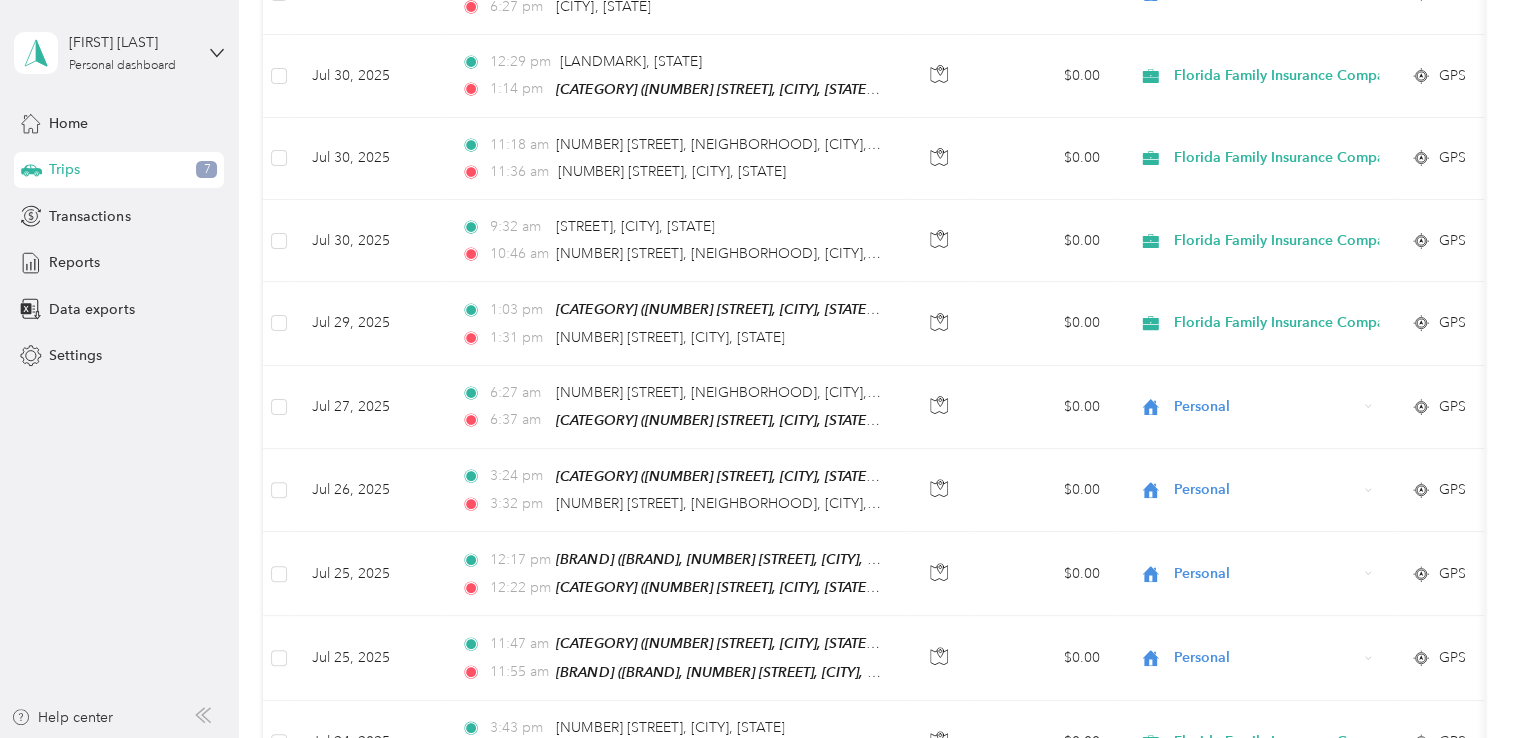 scroll, scrollTop: 3898, scrollLeft: 0, axis: vertical 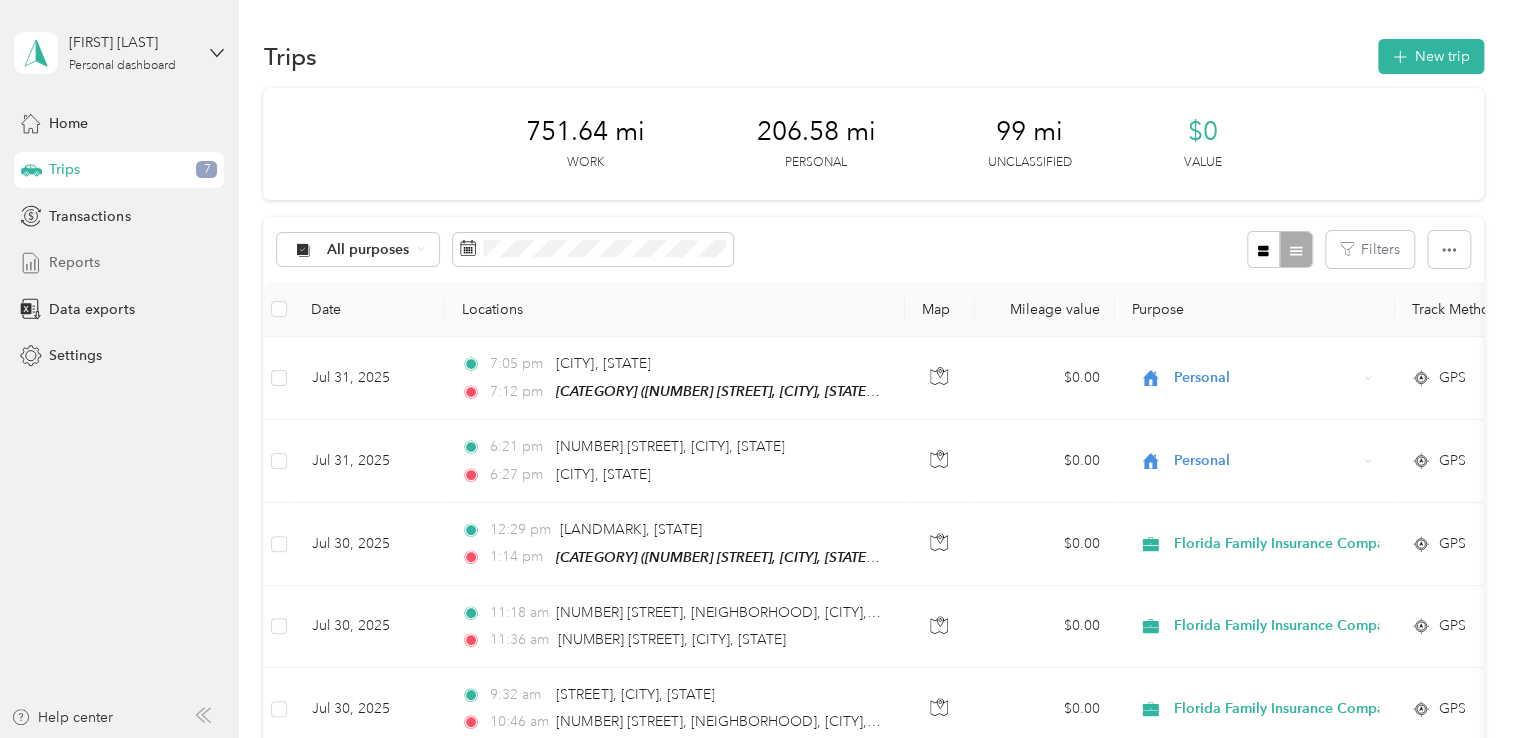 click on "Reports" at bounding box center [74, 262] 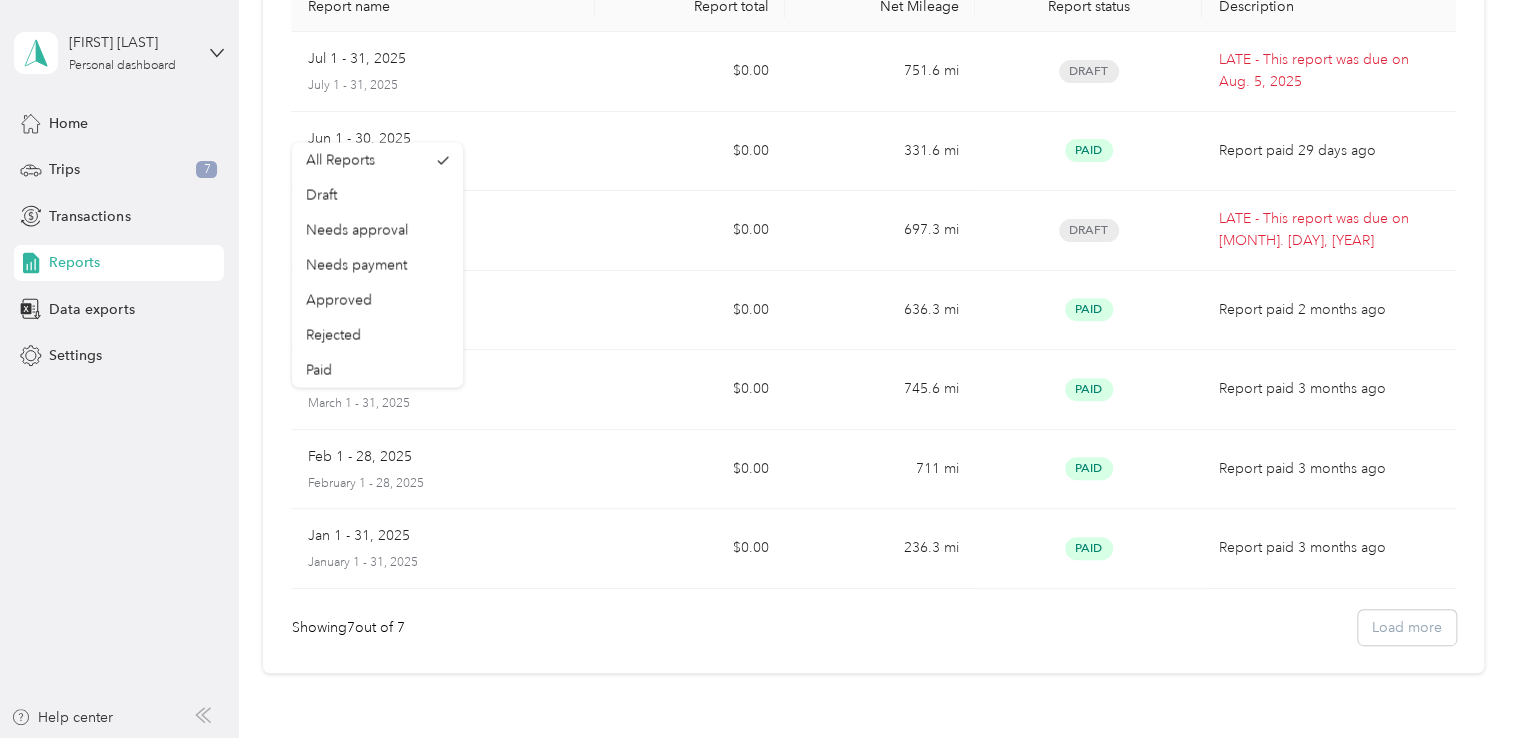 scroll, scrollTop: 317, scrollLeft: 0, axis: vertical 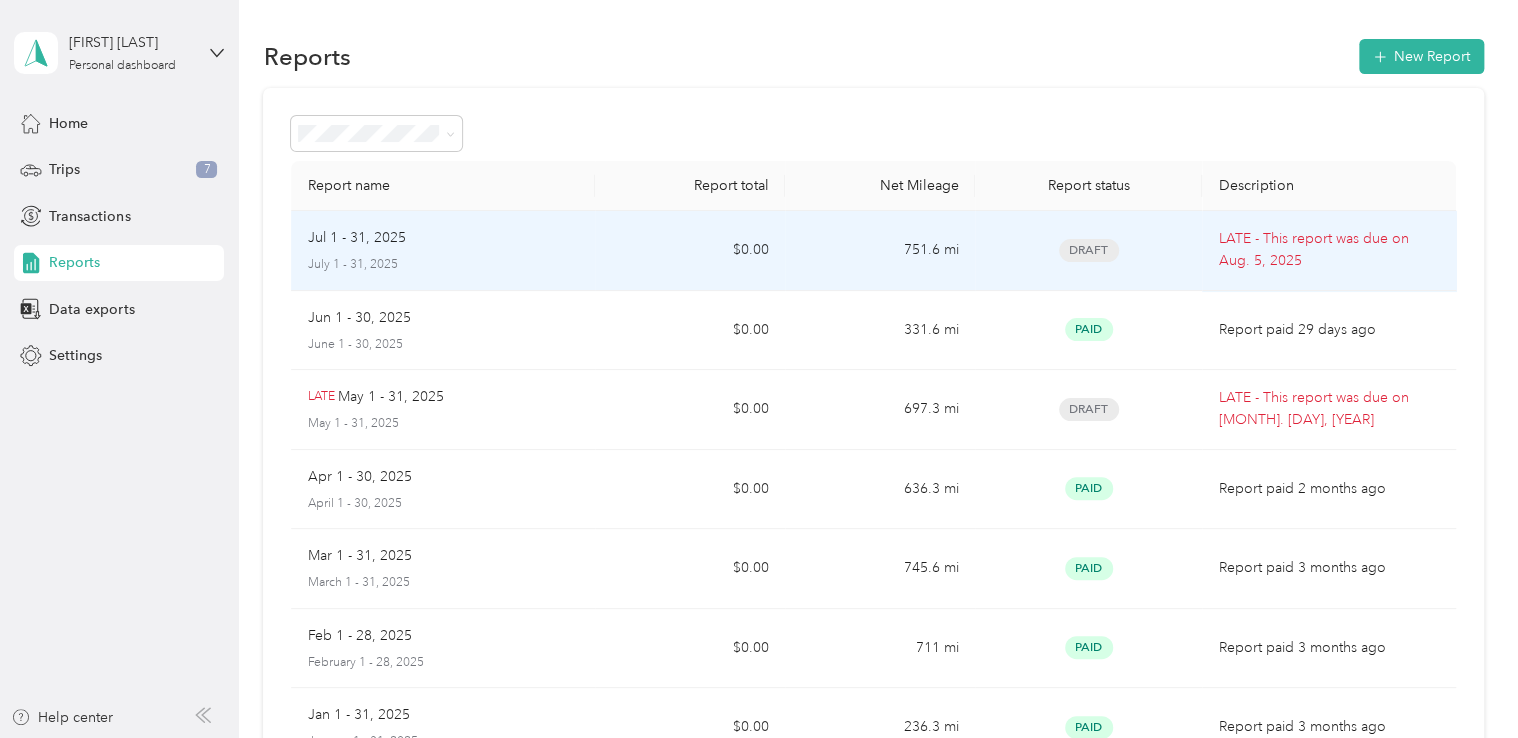 click on "Jul 1 - 31, 2025 July 1 - 31, 2025" at bounding box center (443, 250) 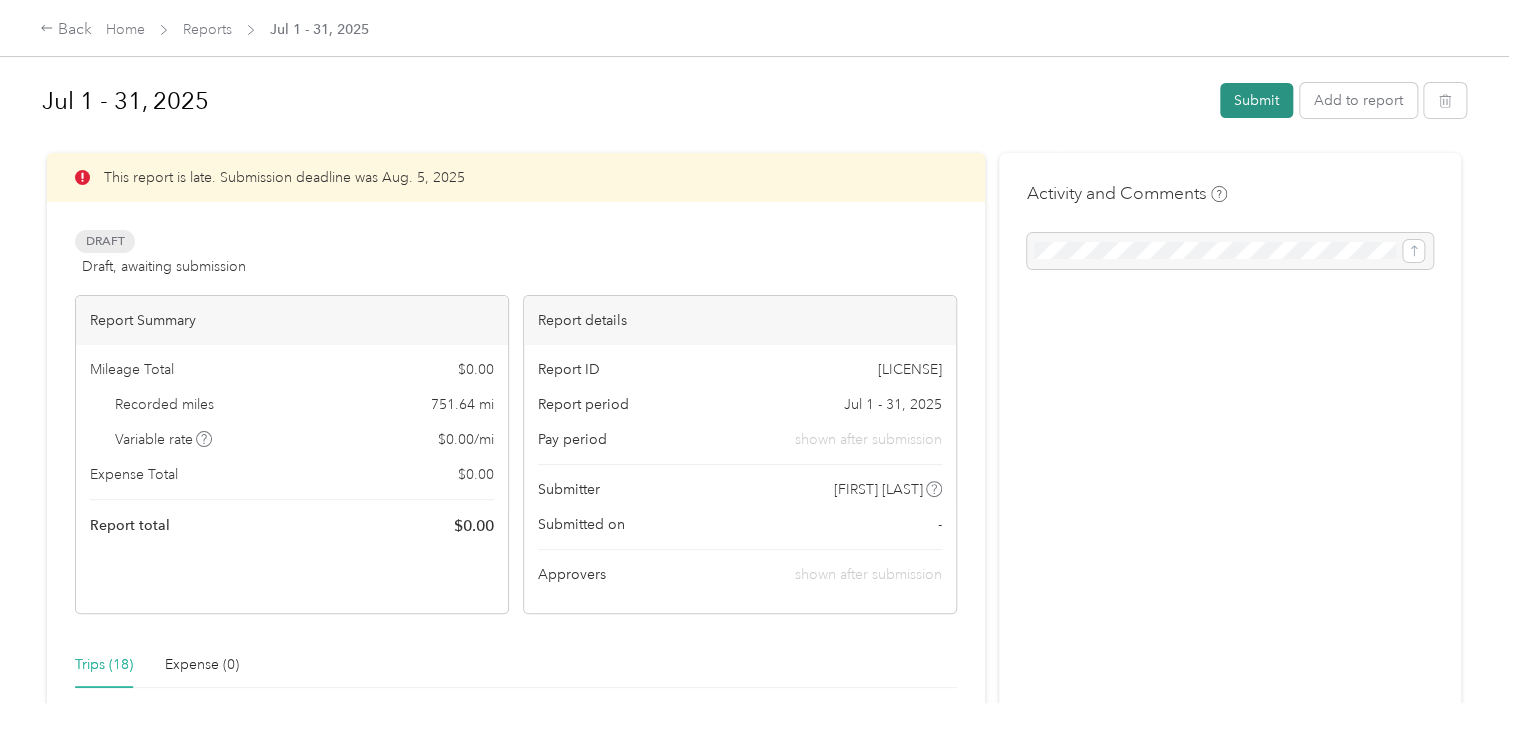 click on "Submit" at bounding box center (1256, 100) 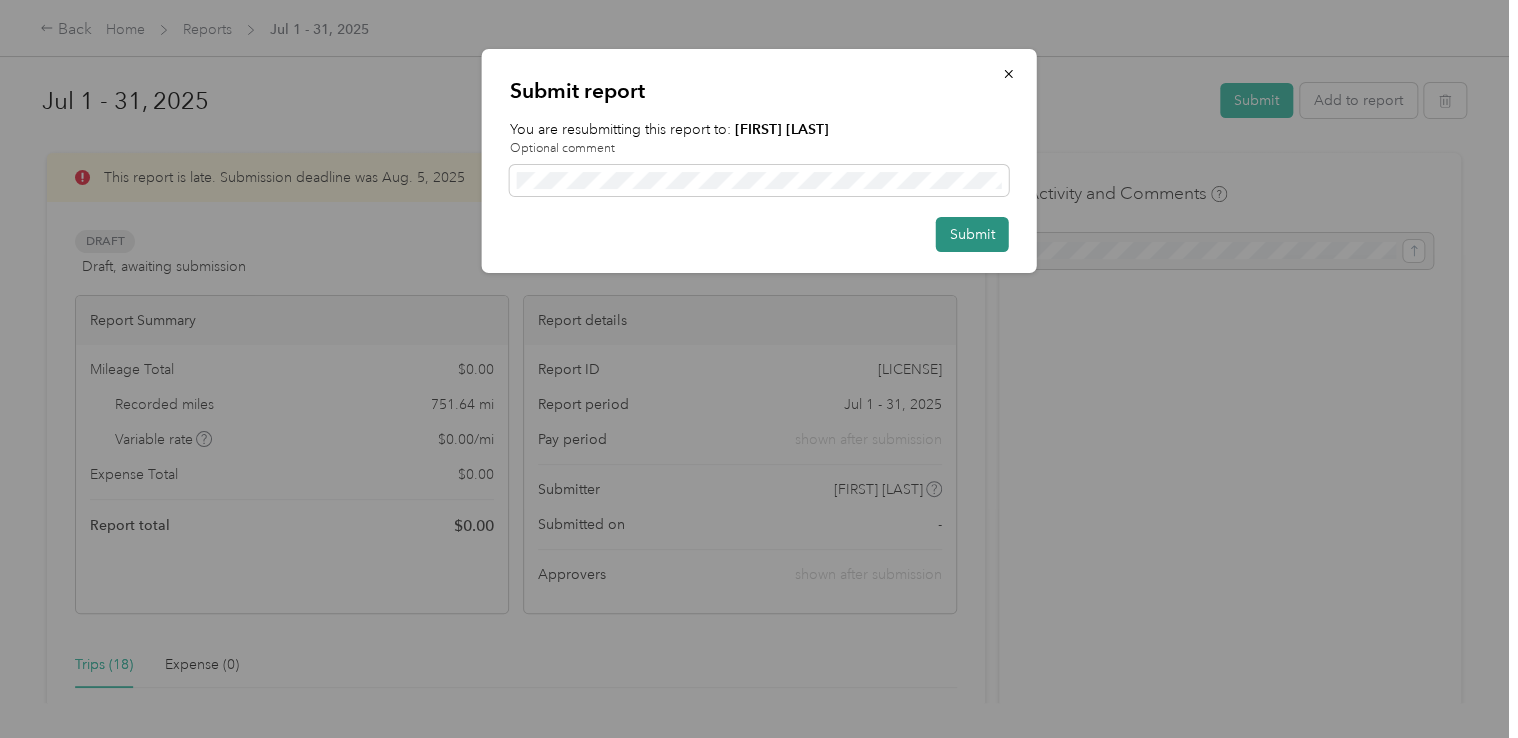 click on "Submit" at bounding box center [972, 234] 